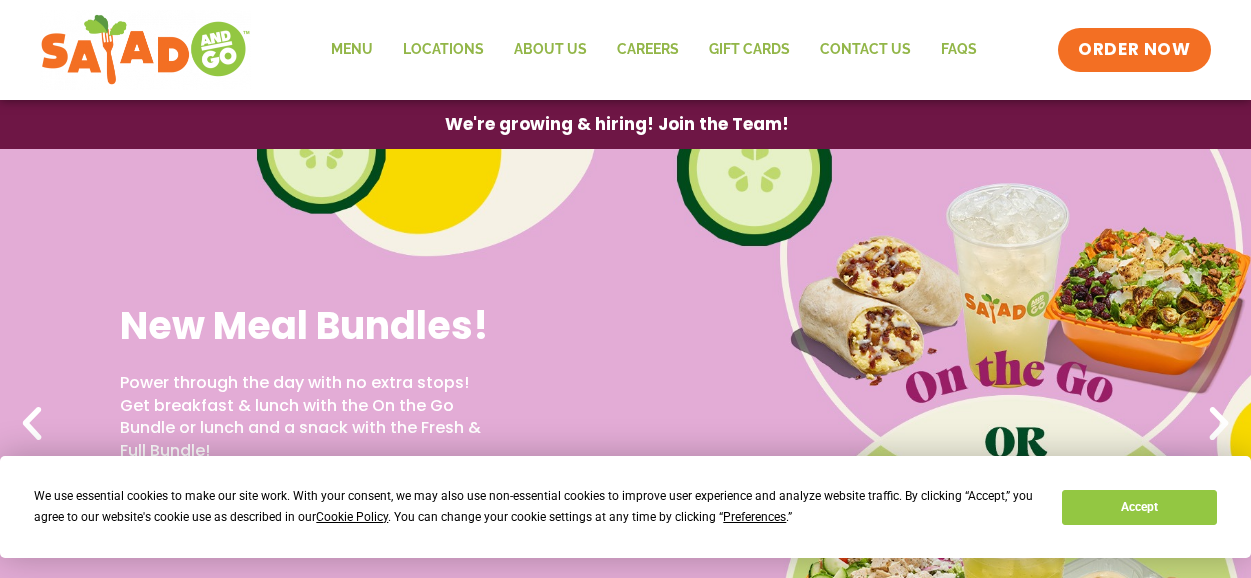 scroll, scrollTop: 0, scrollLeft: 0, axis: both 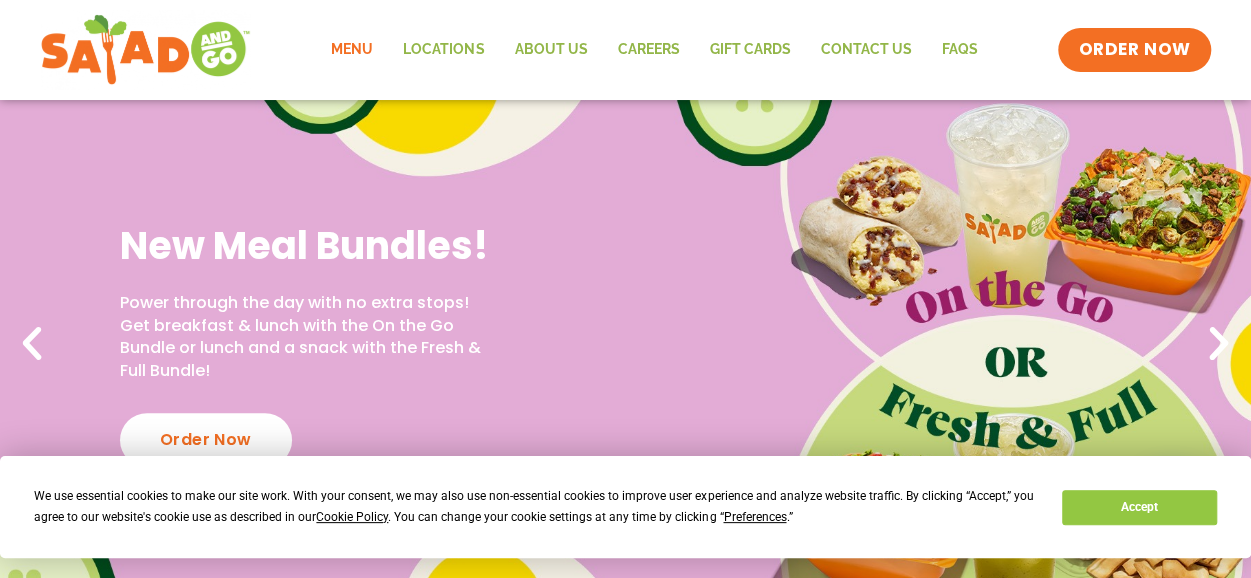 click on "Menu" 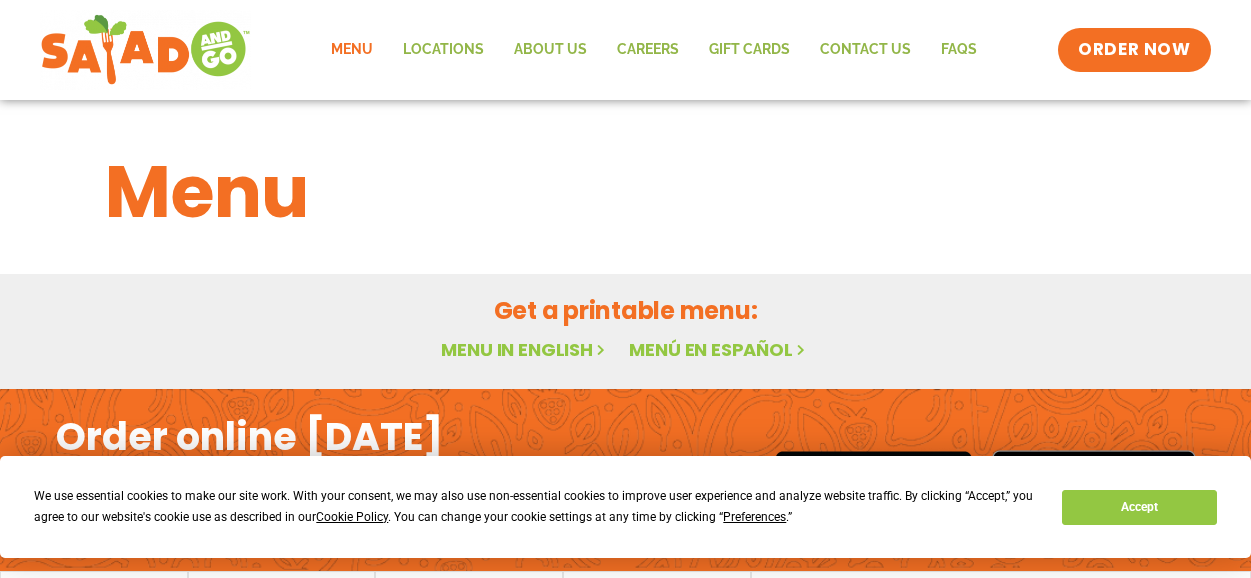 scroll, scrollTop: 0, scrollLeft: 0, axis: both 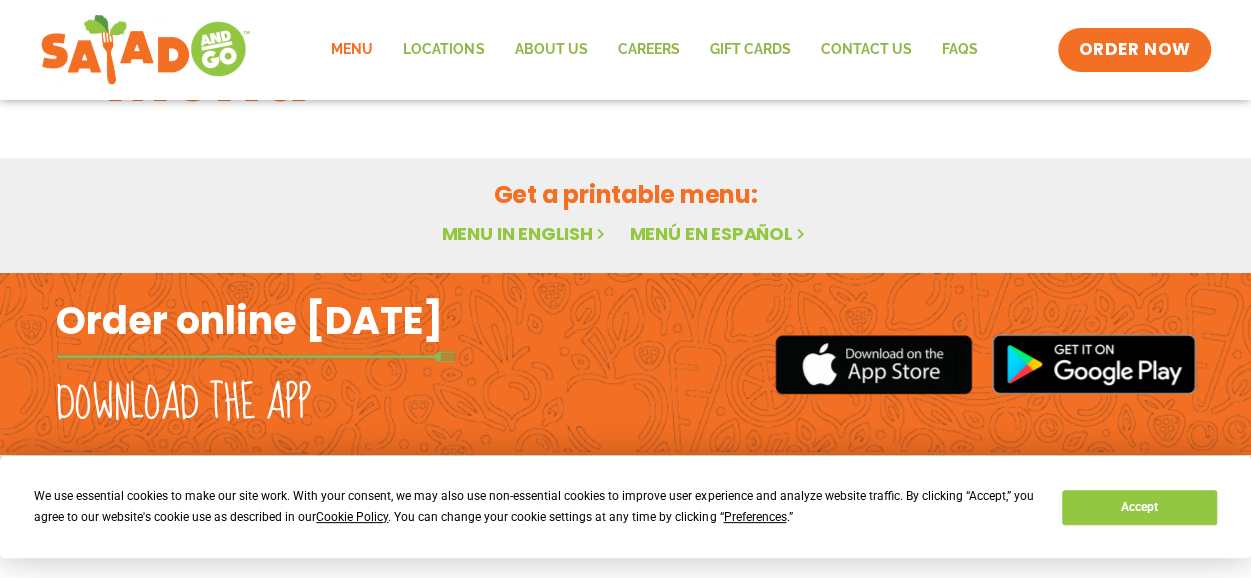 click on "Menu in English" at bounding box center (525, 233) 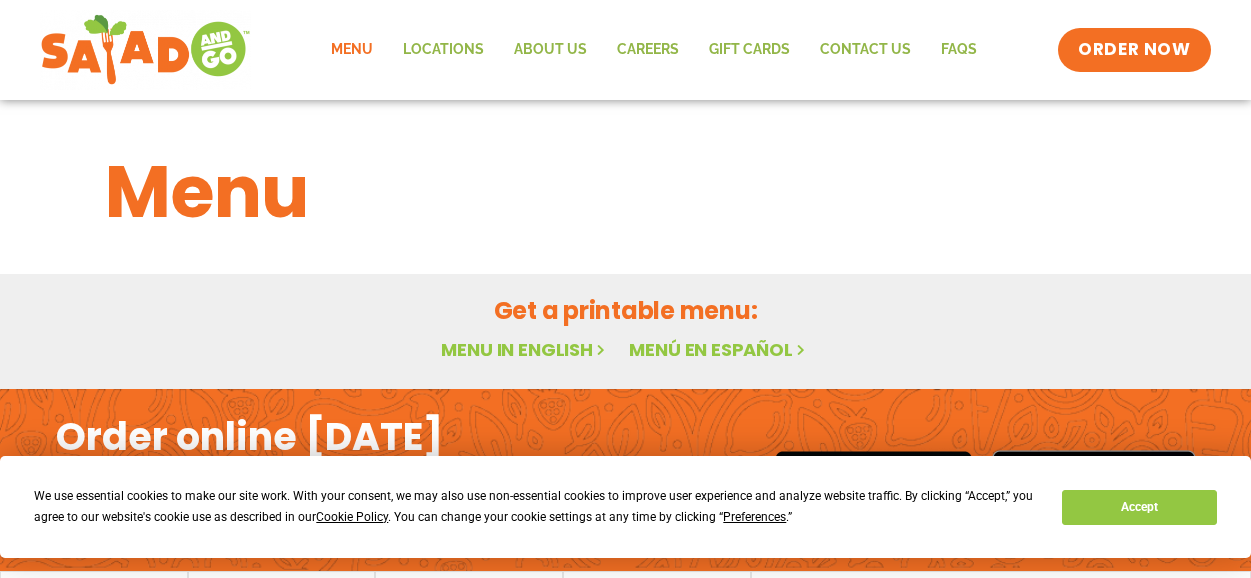 scroll, scrollTop: 0, scrollLeft: 0, axis: both 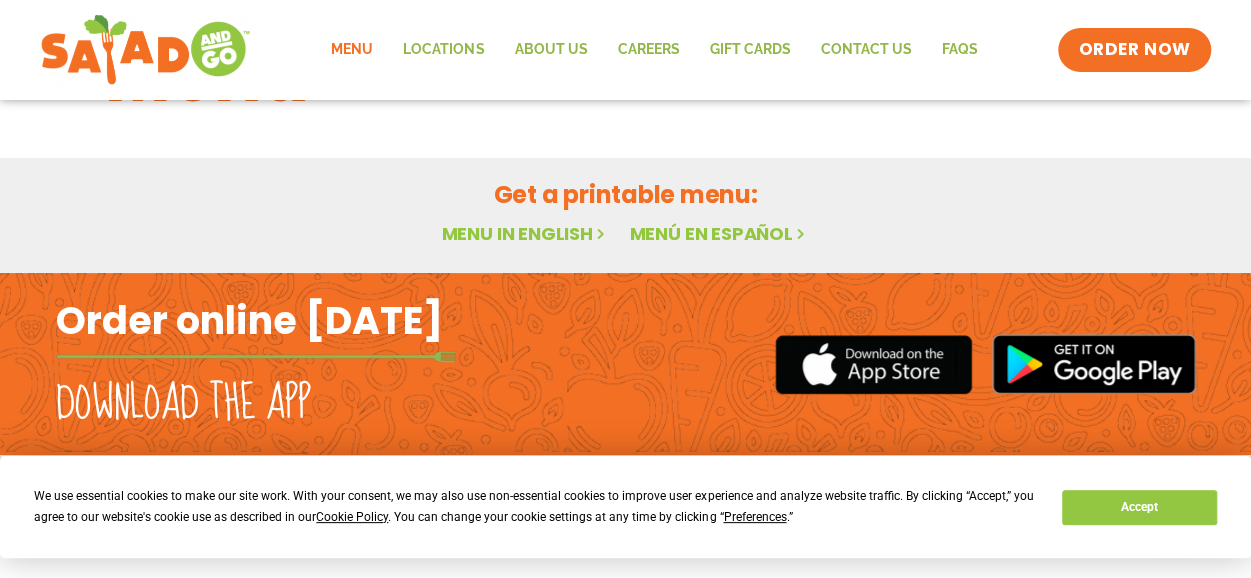 click on "Menu in English" at bounding box center [525, 233] 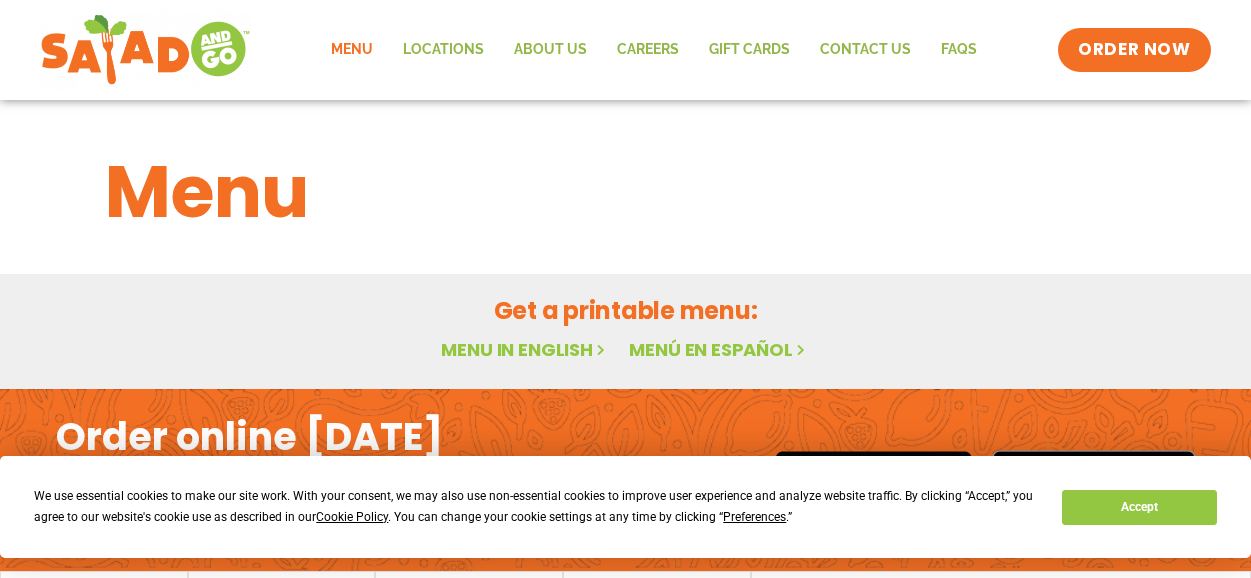scroll, scrollTop: 0, scrollLeft: 0, axis: both 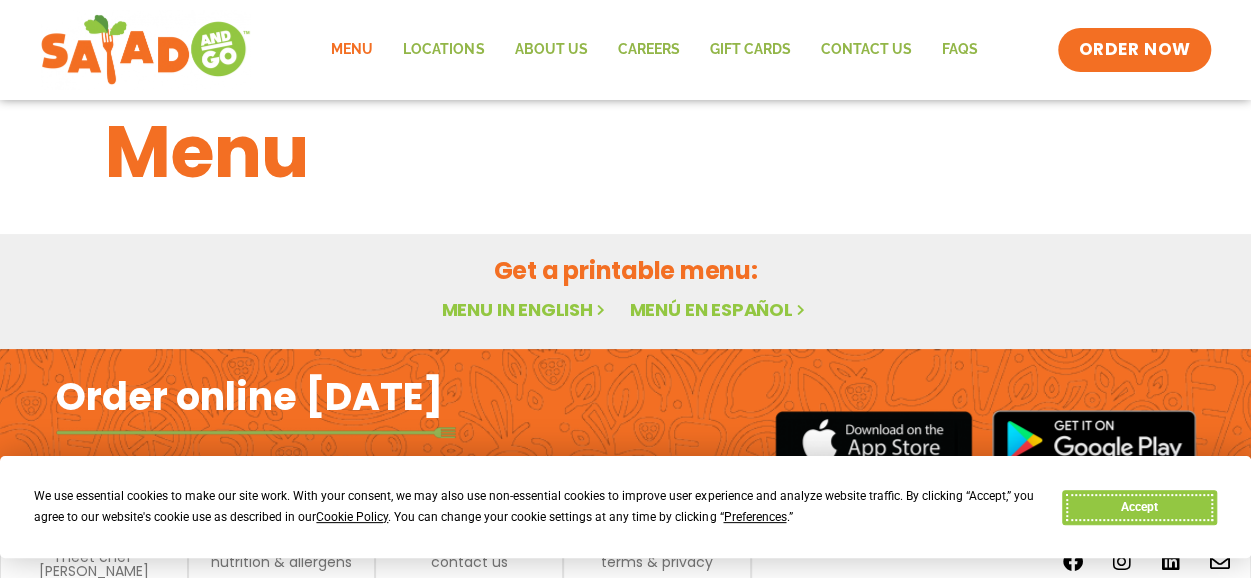 click on "Accept" at bounding box center (1139, 507) 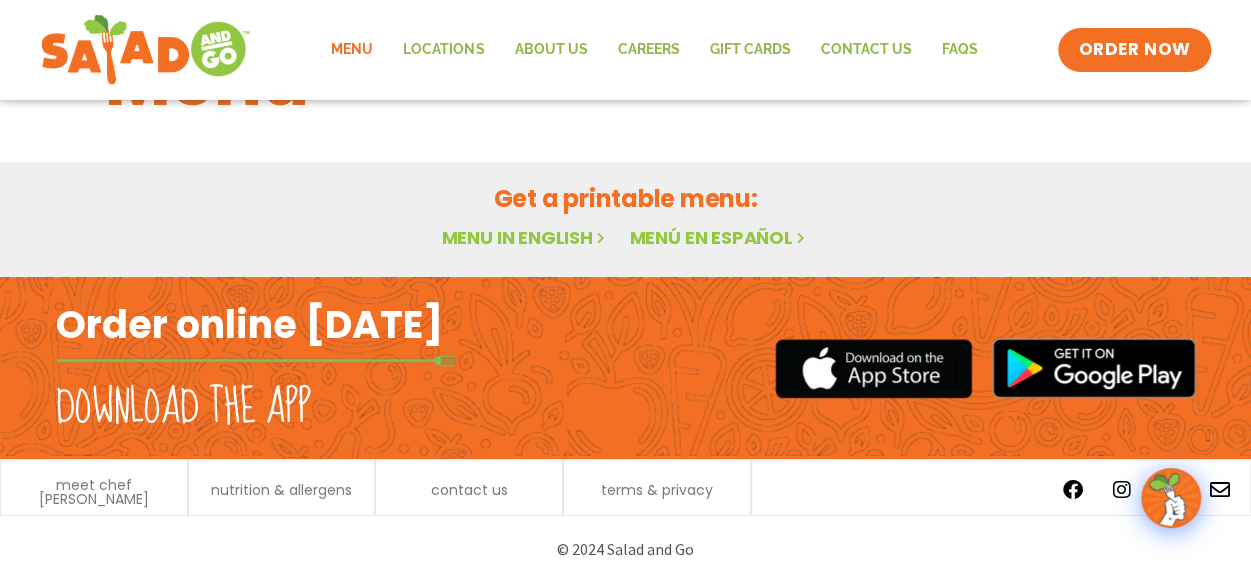 scroll, scrollTop: 116, scrollLeft: 0, axis: vertical 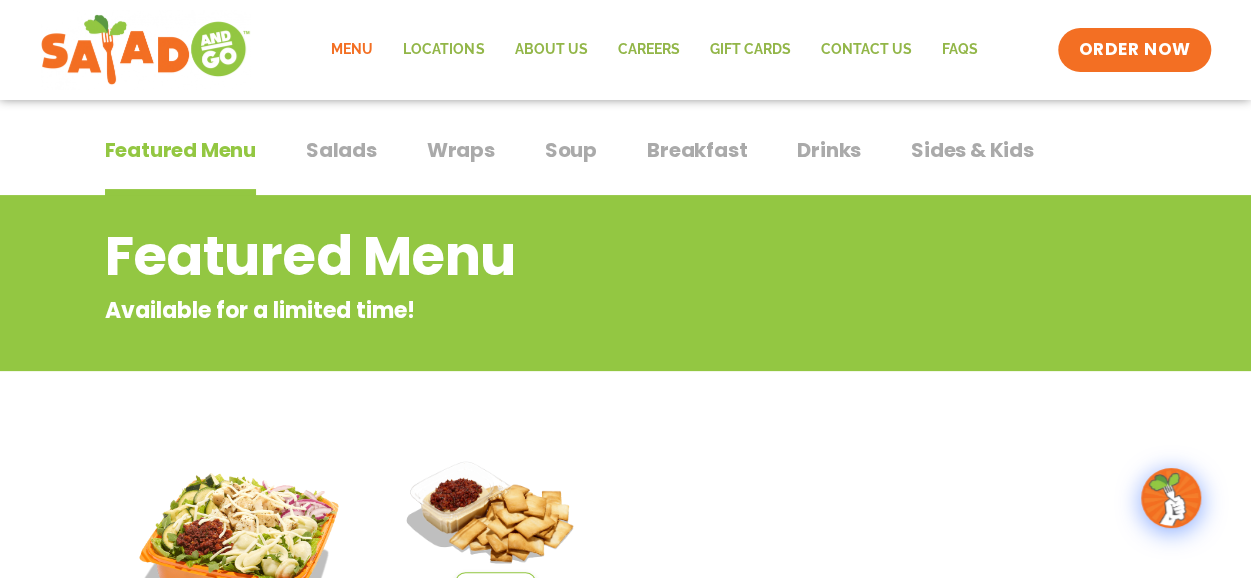 click on "Salads" at bounding box center (341, 150) 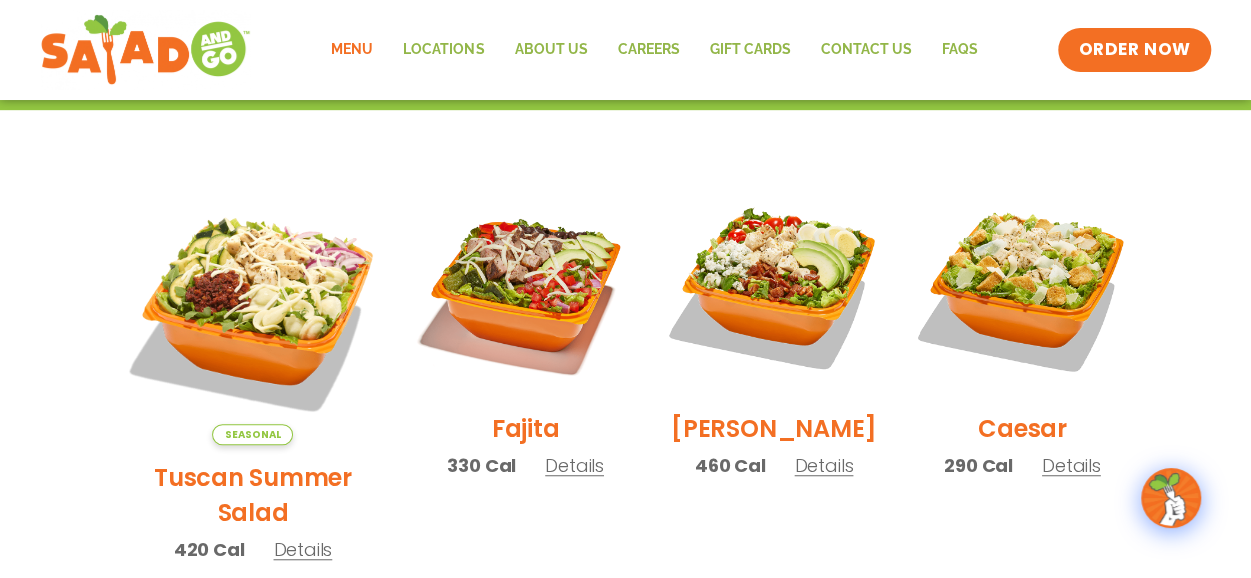 scroll, scrollTop: 486, scrollLeft: 0, axis: vertical 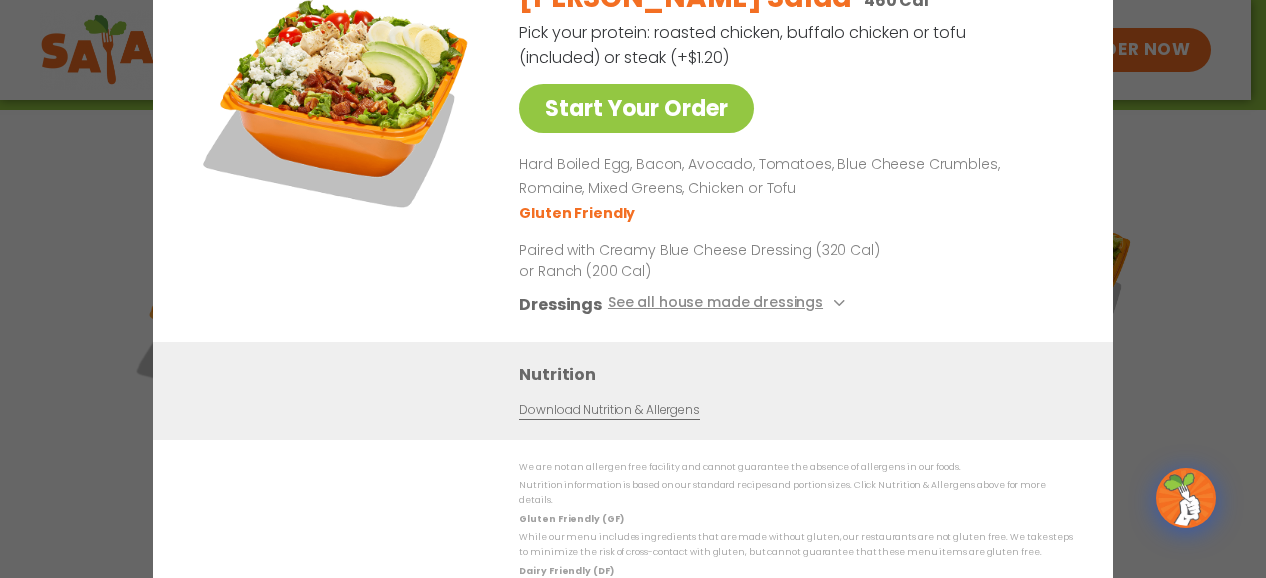 click on "Gluten Friendly" at bounding box center (792, 212) 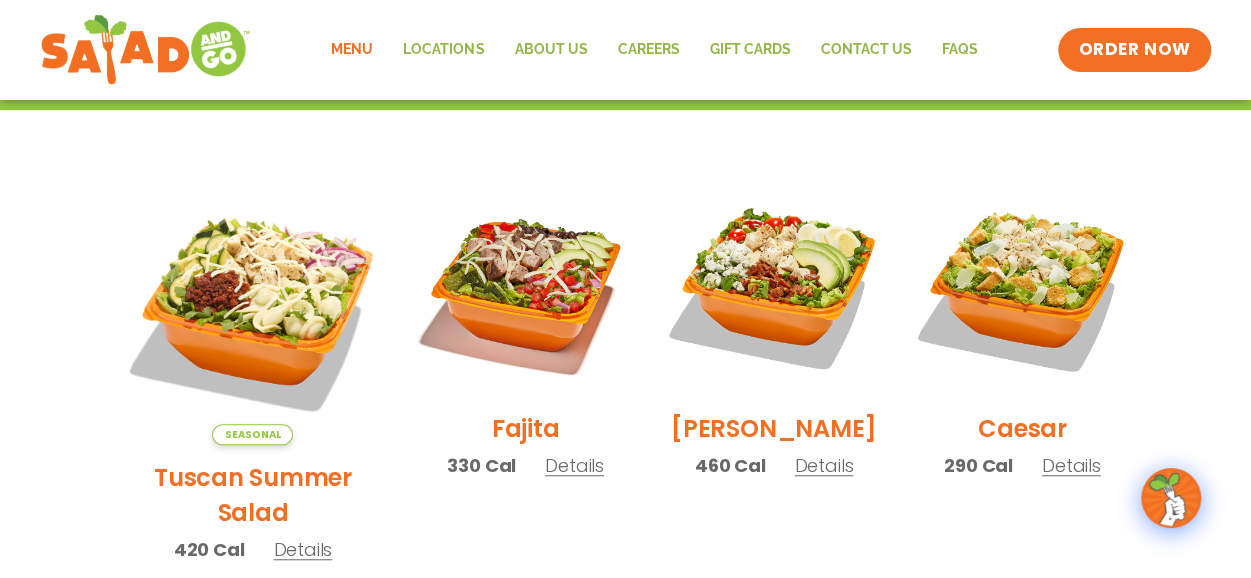 click on "Menu" 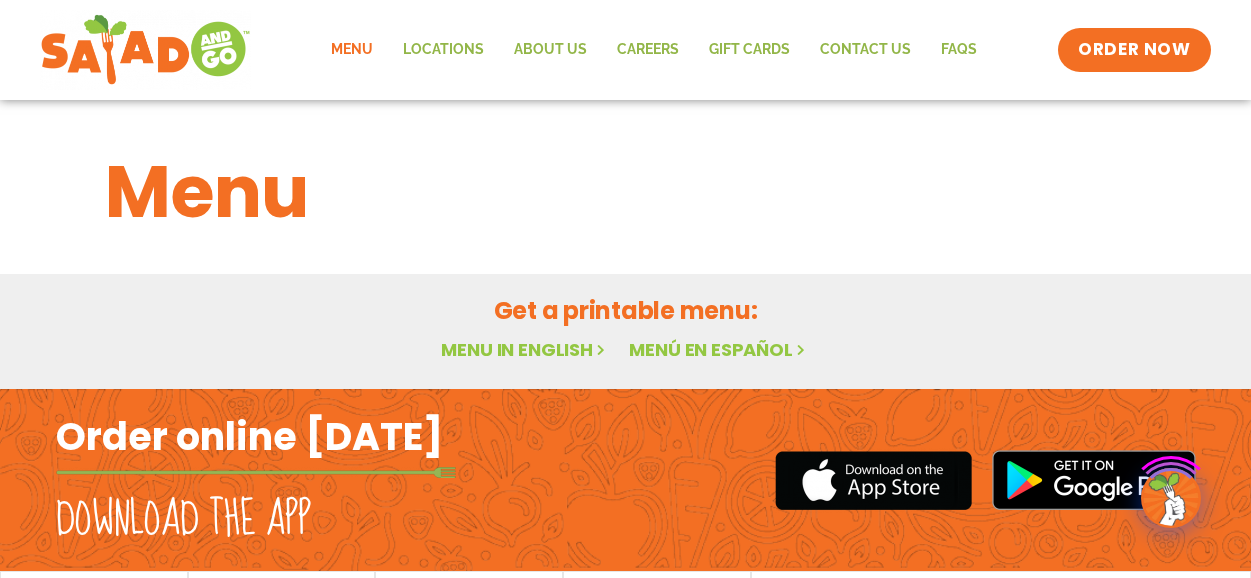 scroll, scrollTop: 0, scrollLeft: 0, axis: both 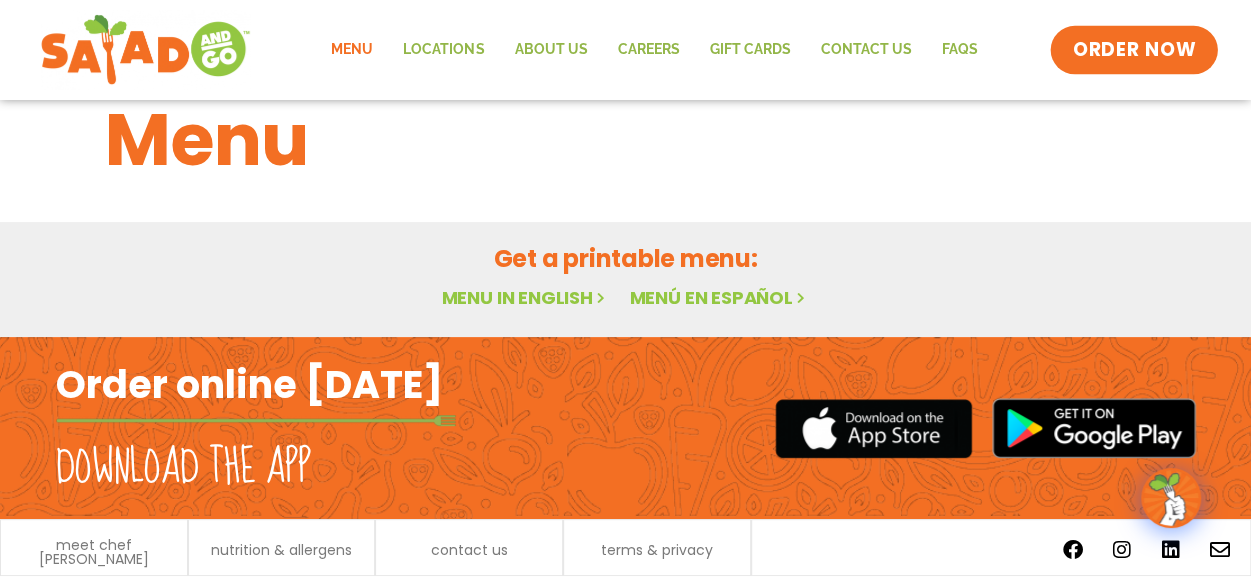 click on "ORDER NOW" at bounding box center [1135, 50] 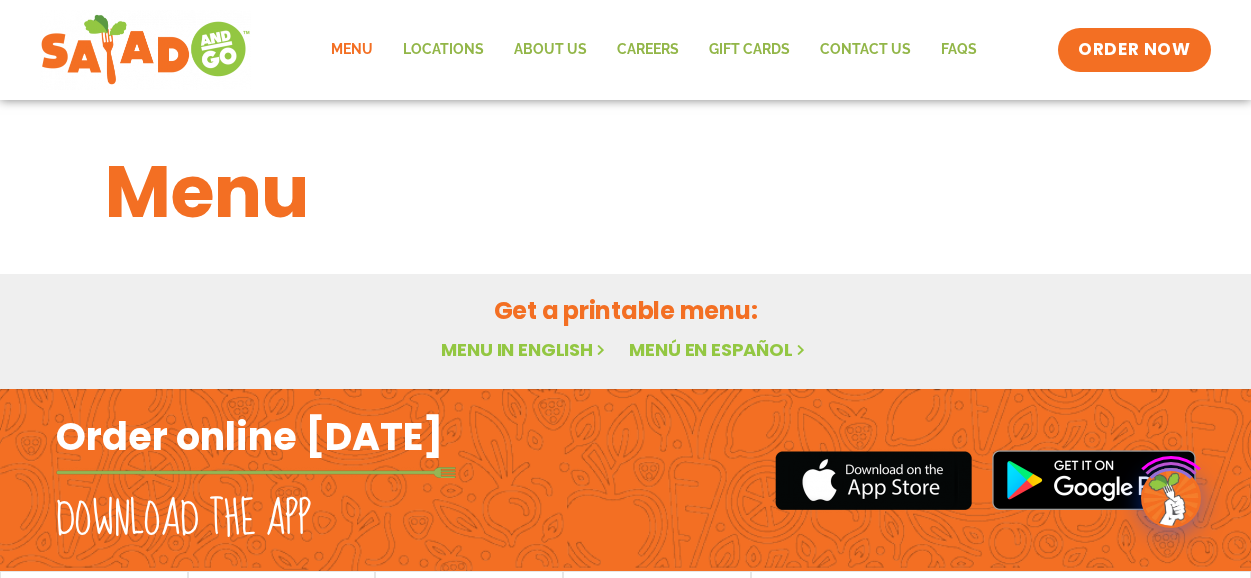 scroll, scrollTop: 0, scrollLeft: 0, axis: both 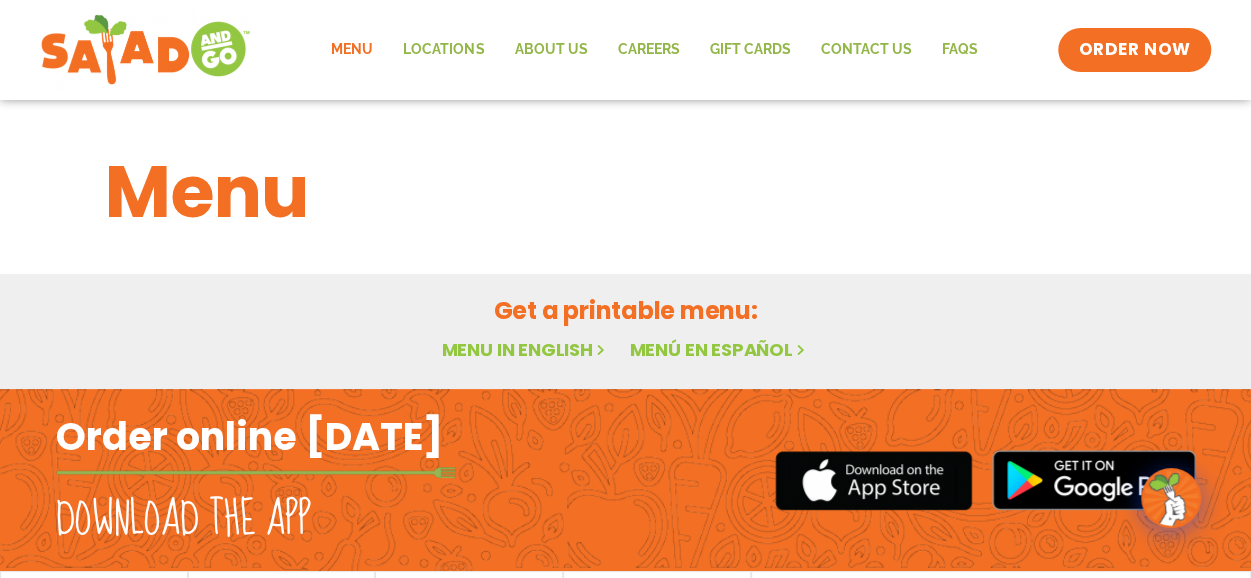 click on "Menu in English" at bounding box center (525, 349) 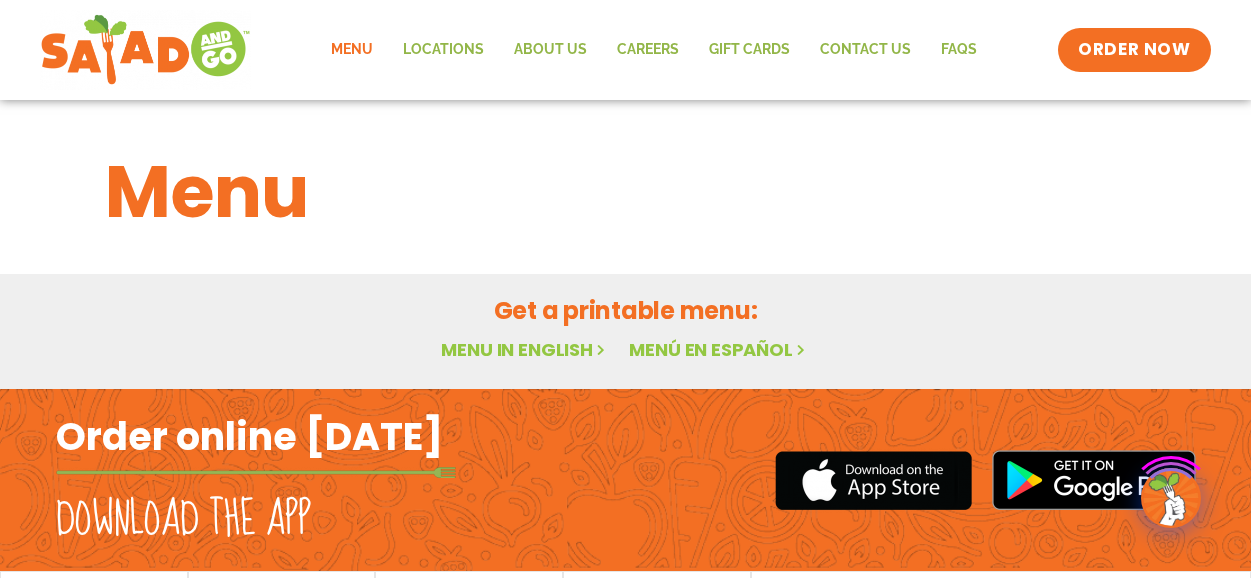 scroll, scrollTop: 0, scrollLeft: 0, axis: both 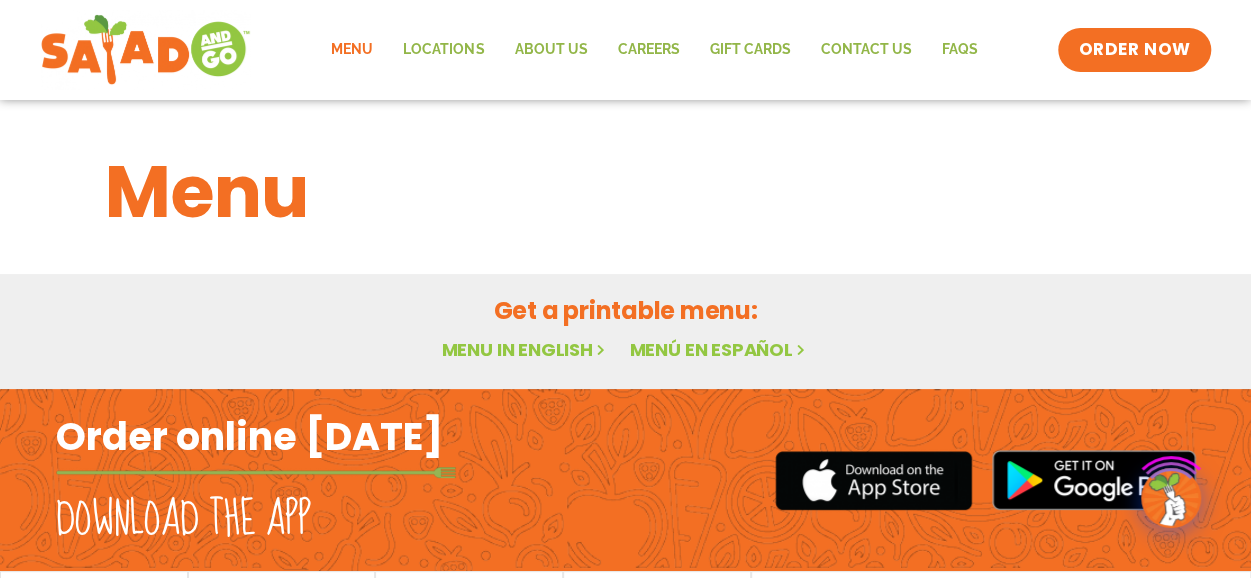 click on "Menu" at bounding box center (626, 192) 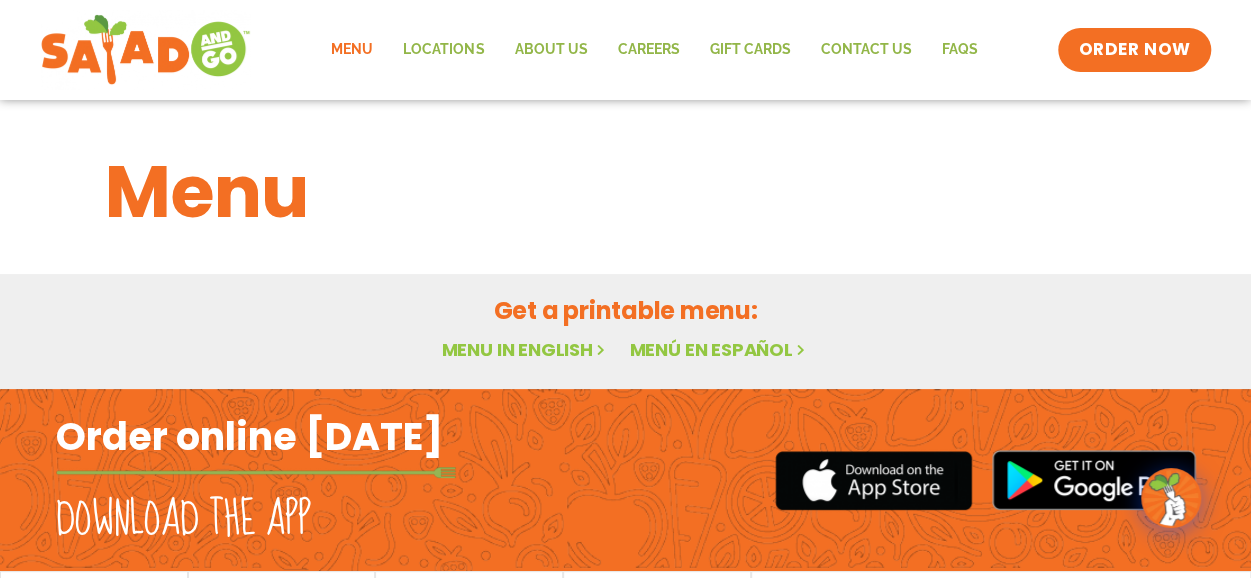scroll, scrollTop: 116, scrollLeft: 0, axis: vertical 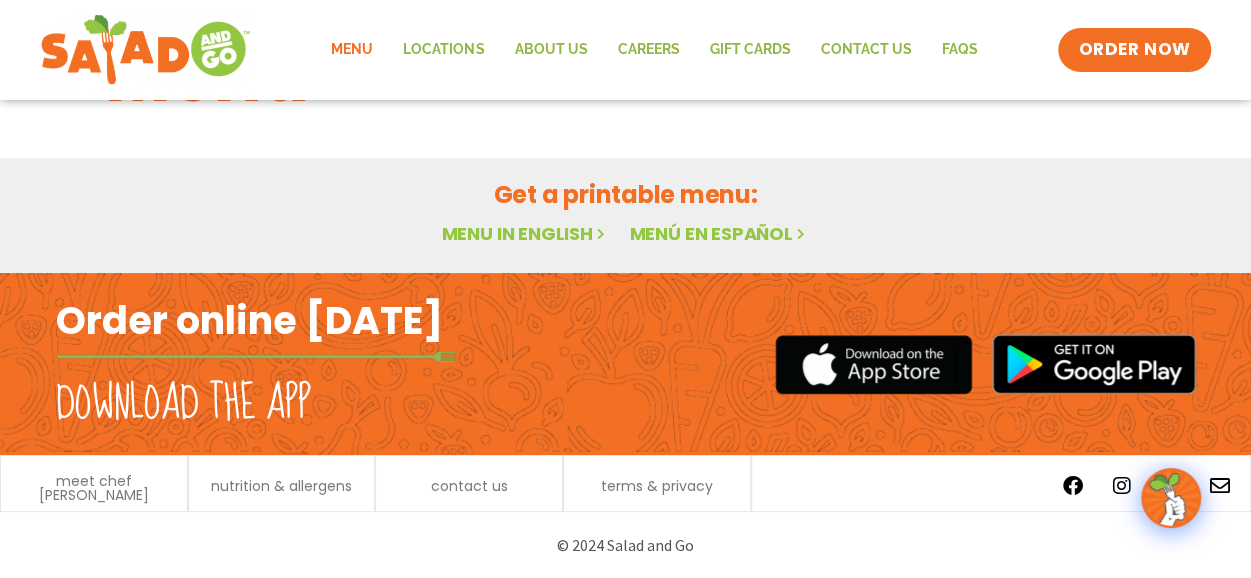 click on "Download the app" at bounding box center (183, 404) 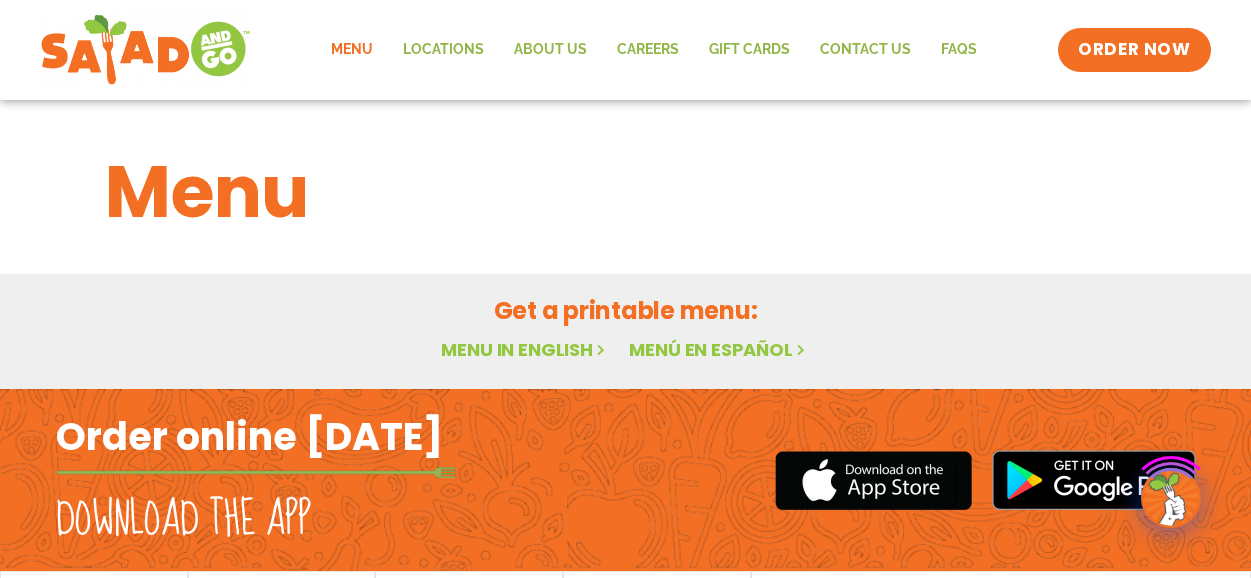 scroll, scrollTop: 0, scrollLeft: 0, axis: both 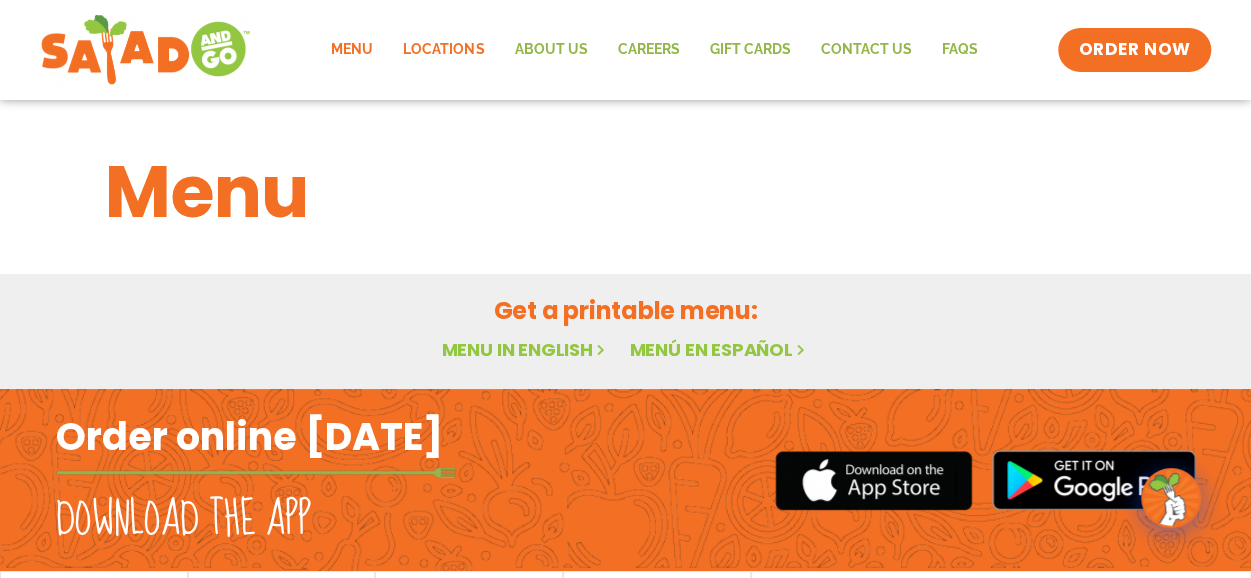 click on "Locations" 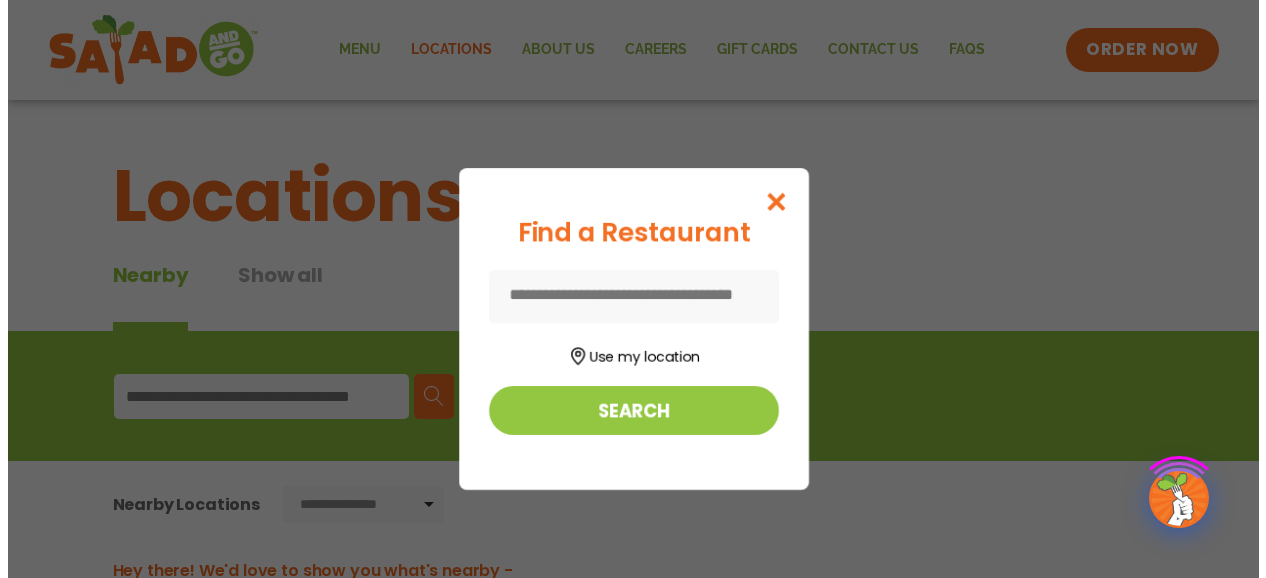 scroll, scrollTop: 0, scrollLeft: 0, axis: both 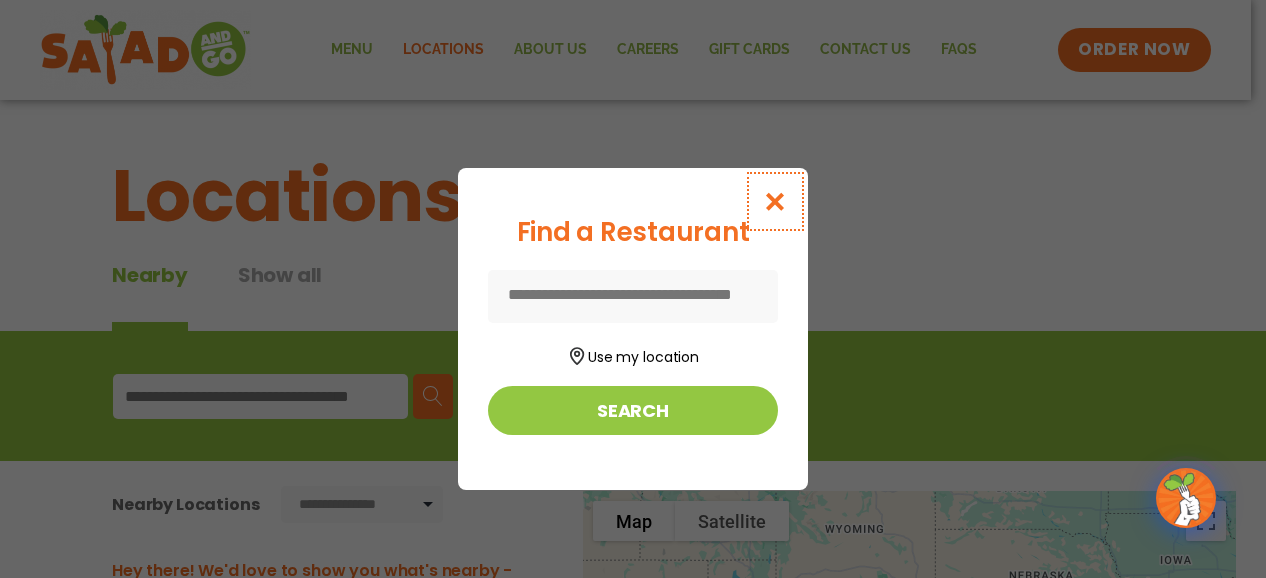 click at bounding box center [775, 201] 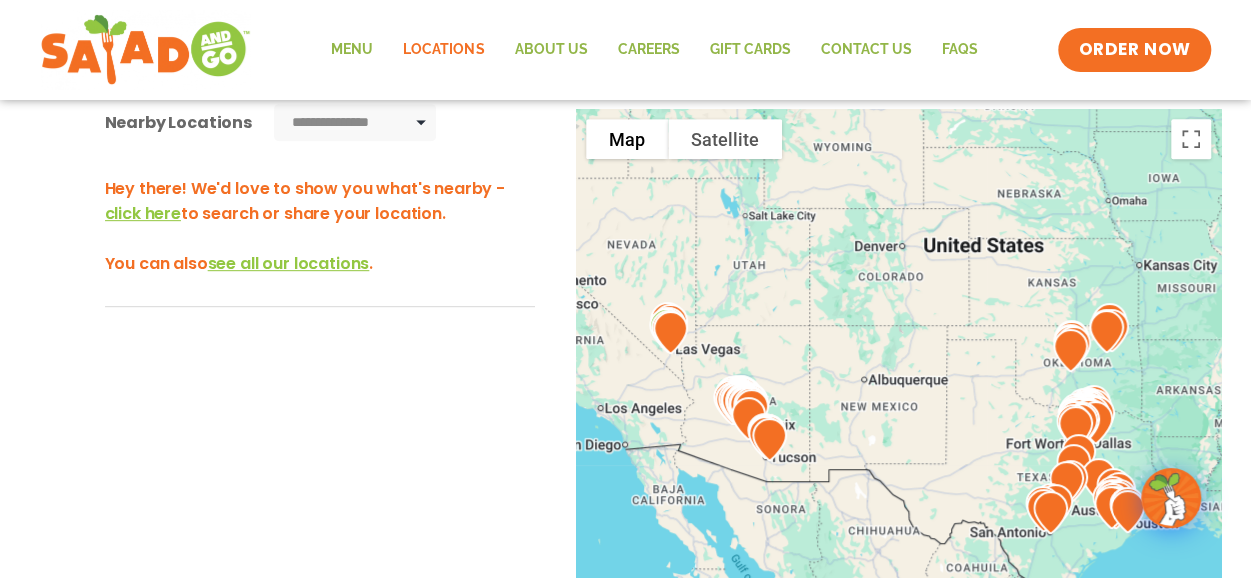 scroll, scrollTop: 0, scrollLeft: 0, axis: both 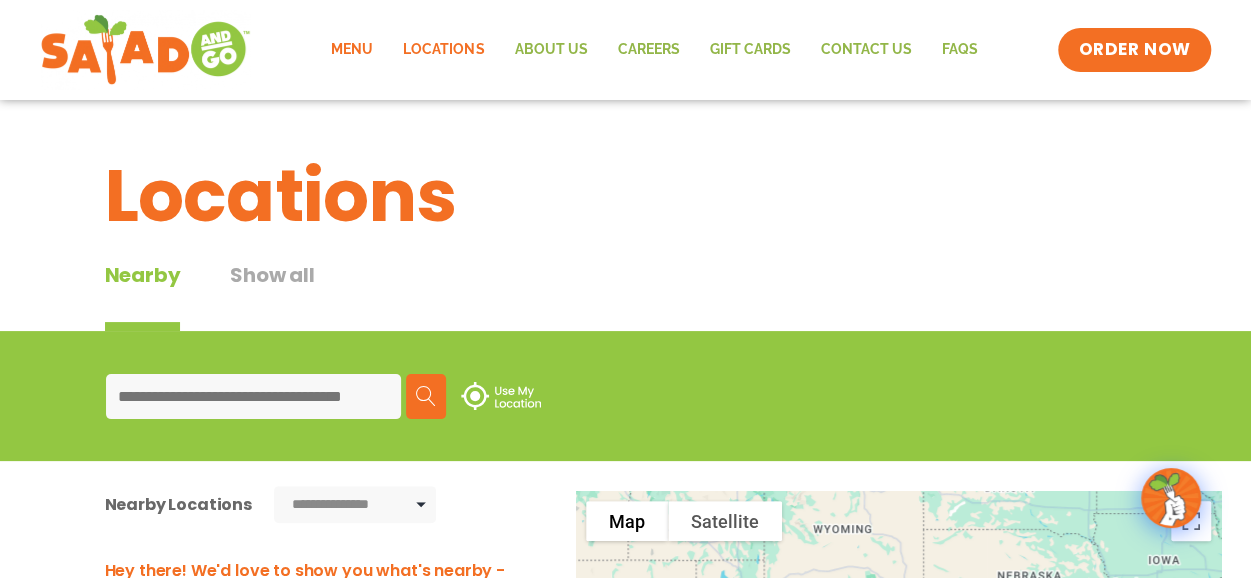 click on "Menu" 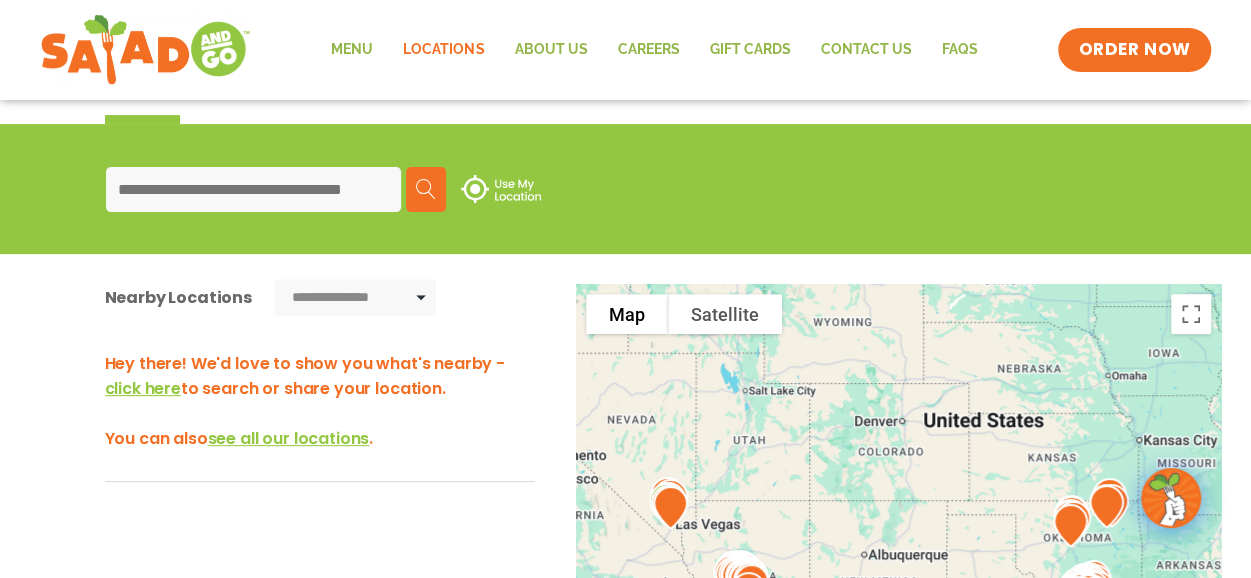 scroll, scrollTop: 210, scrollLeft: 0, axis: vertical 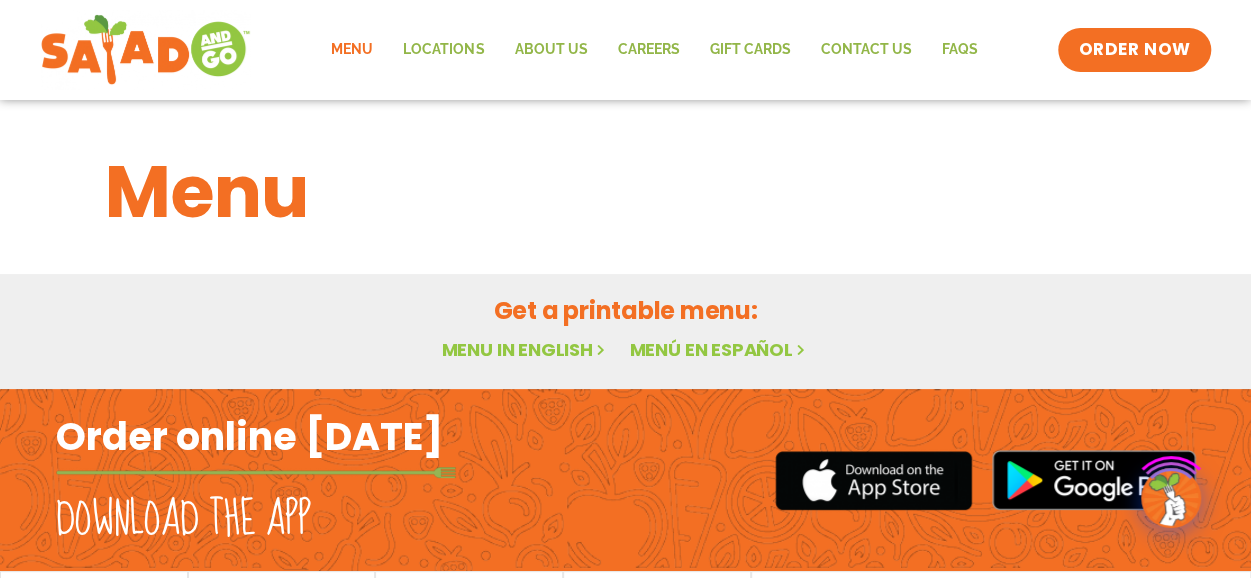 click on "Menu" 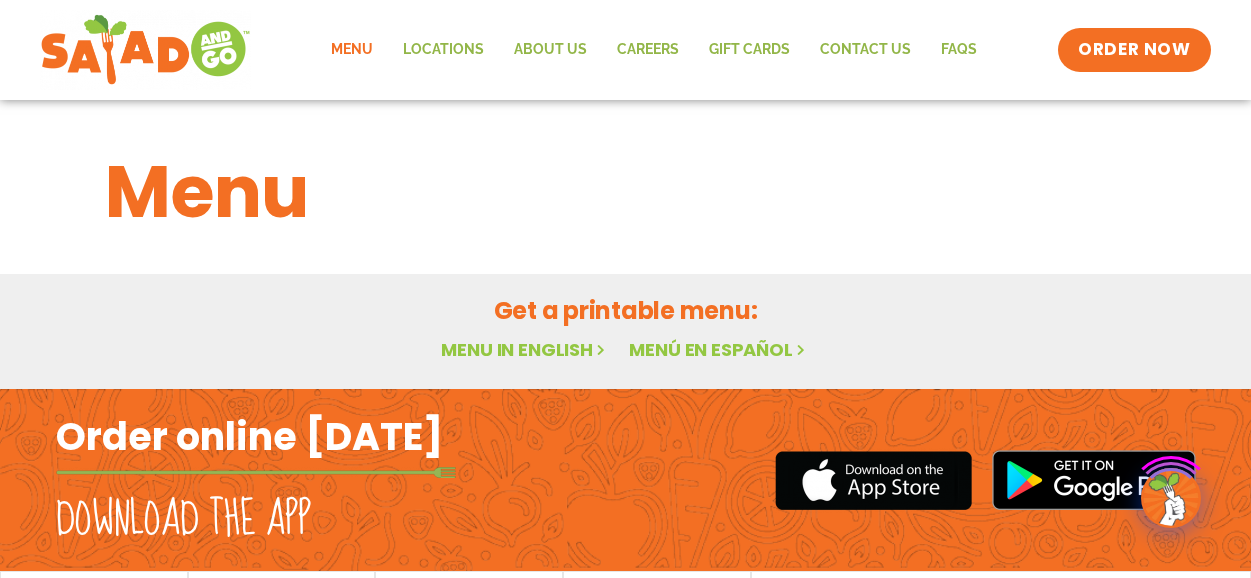 scroll, scrollTop: 0, scrollLeft: 0, axis: both 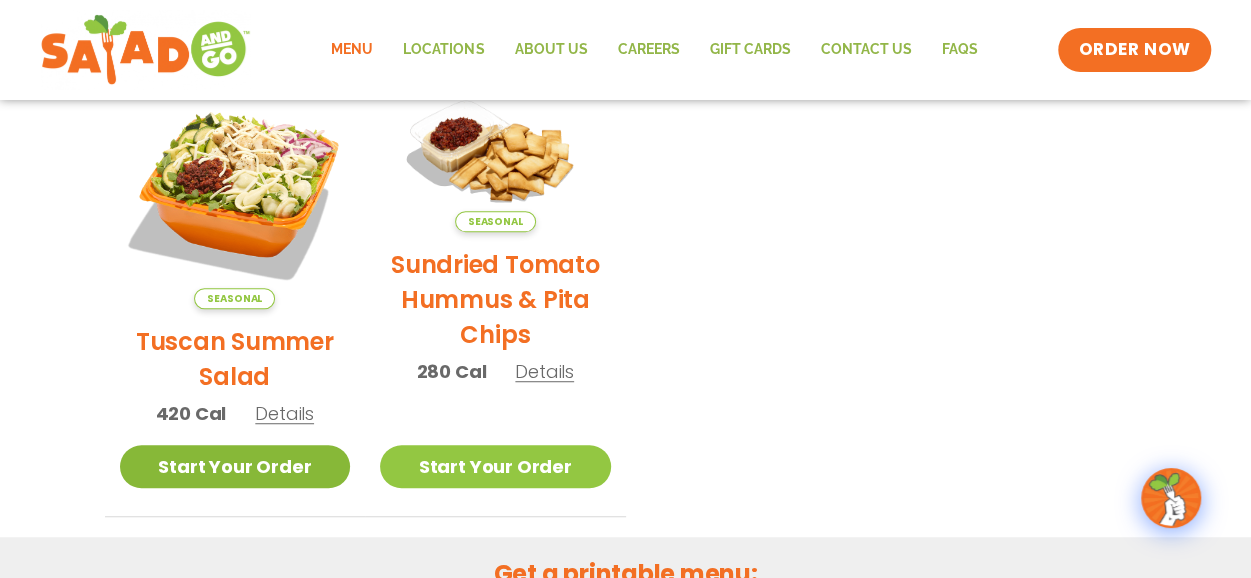 click on "Start Your Order" at bounding box center (235, 466) 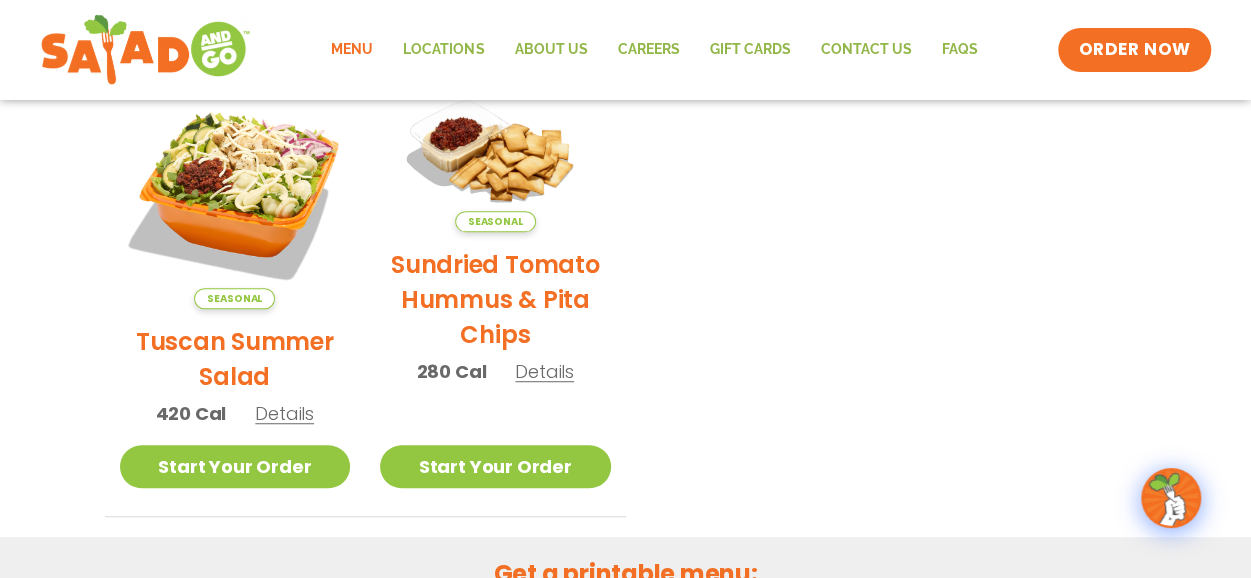 click on "Seasonal Tuscan Summer Salad   420 Cal   Details   Start Your Order           Seasonal   Start Your Order Tuscan Summer Salad  420 Cal   Start Your Order SunDried Tomato Tapenade, Orecchiette Pasta, Cucumbers, Red Onion, Shredded Provolone, Arugula, Romaine, Choice of Protein Paired with Italian Vinaigrette (270 Cal) Dressings   See all house made dressings    Italian Vinaigrette   Balsamic Vinaigrette GF DF V   BBQ Ranch [PERSON_NAME] GF   Creamy Blue Cheese GF   Creamy Greek GF   Jalapeño Ranch GF   Ranch GF   Thai Peanut GF DF Nutrition   Download Nutrition & Allergens We are not an allergen free facility and cannot guarantee the absence of allergens in our foods. Nutrition information is based on our standard recipes and portion sizes. Click Nutrition & Allergens above for more details. Gluten Friendly (GF) Dairy Friendly (DF)     Seasonal Sundried Tomato Hummus & Pita Chips   280 Cal   Details   Start Your Order           Seasonal   Start Your Order Sundried Tomato Hummus & Pita Chips  280 Cal   Vegan" at bounding box center [626, 297] 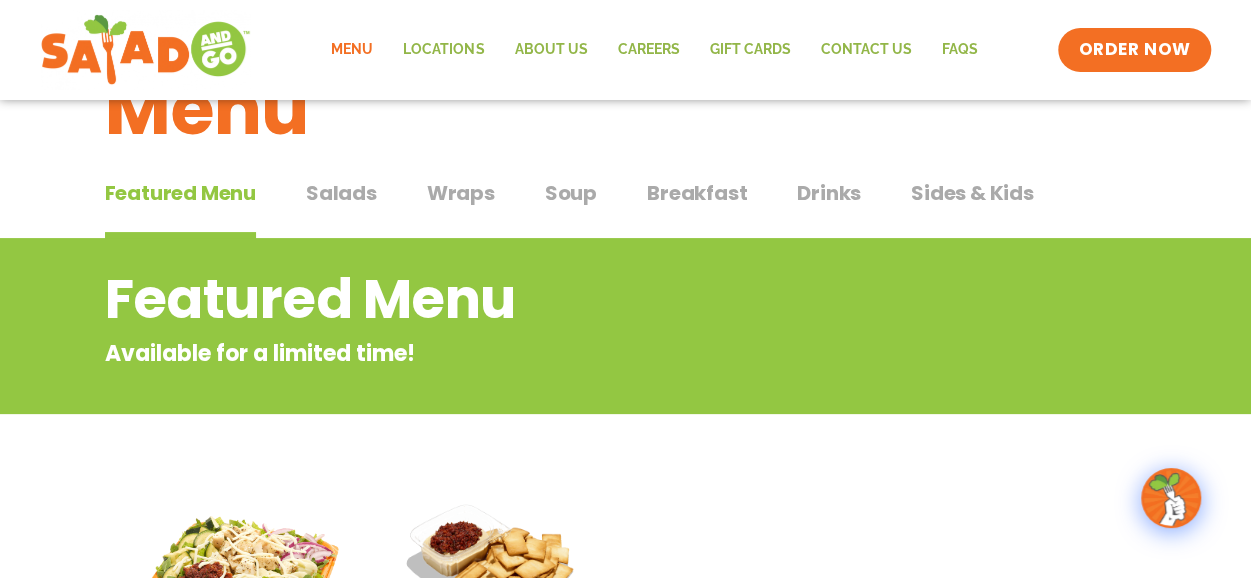 scroll, scrollTop: 89, scrollLeft: 0, axis: vertical 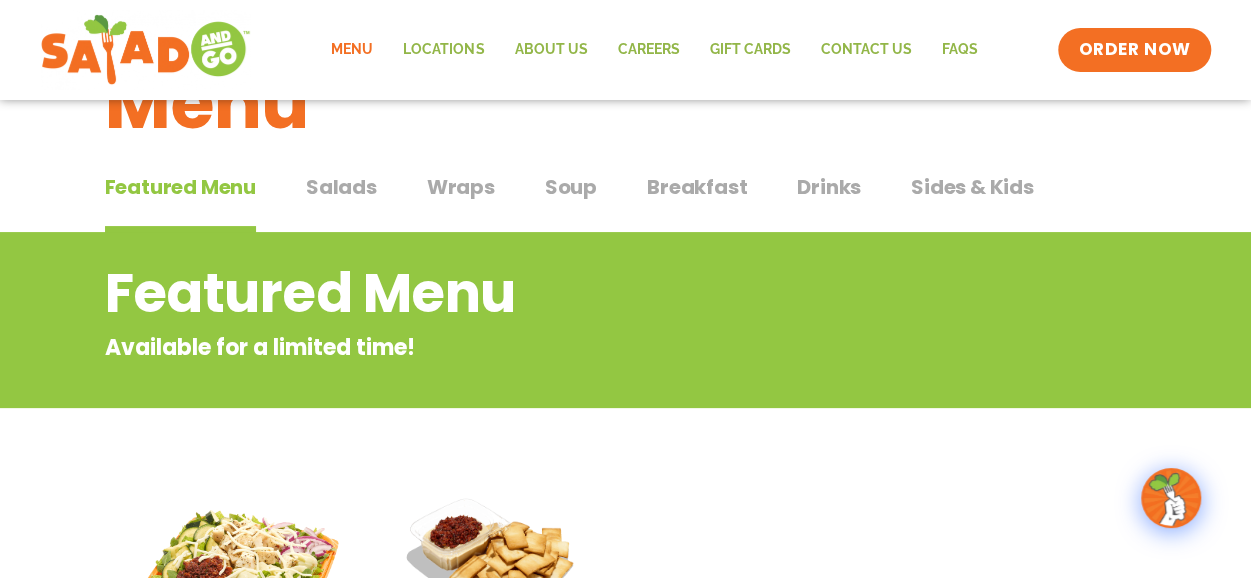 click on "Wraps" at bounding box center (461, 187) 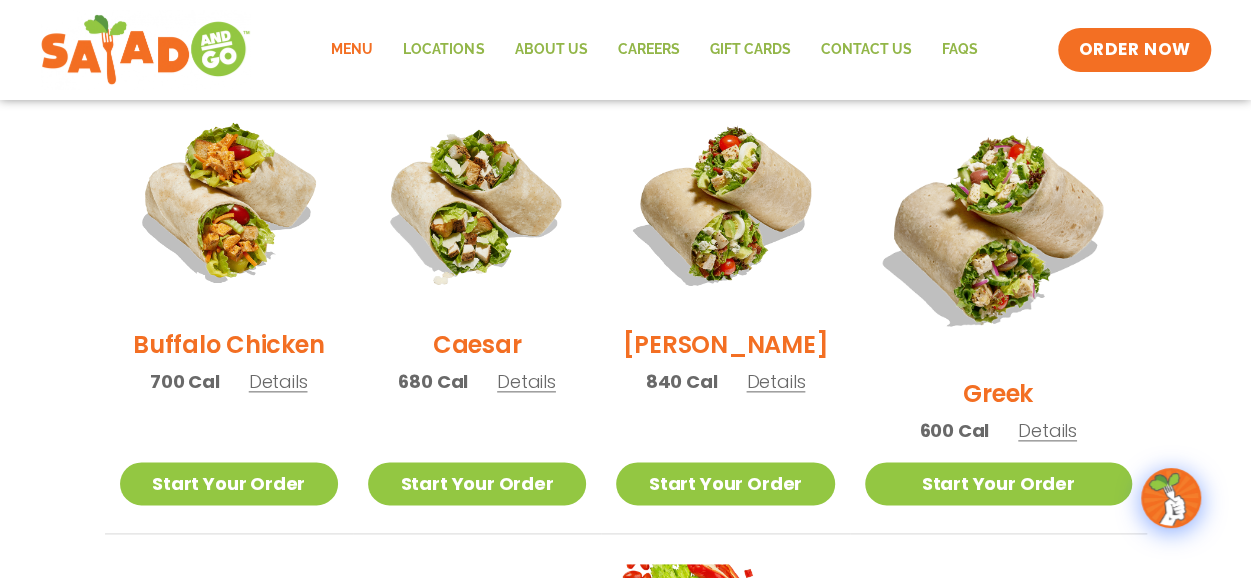 scroll, scrollTop: 1008, scrollLeft: 0, axis: vertical 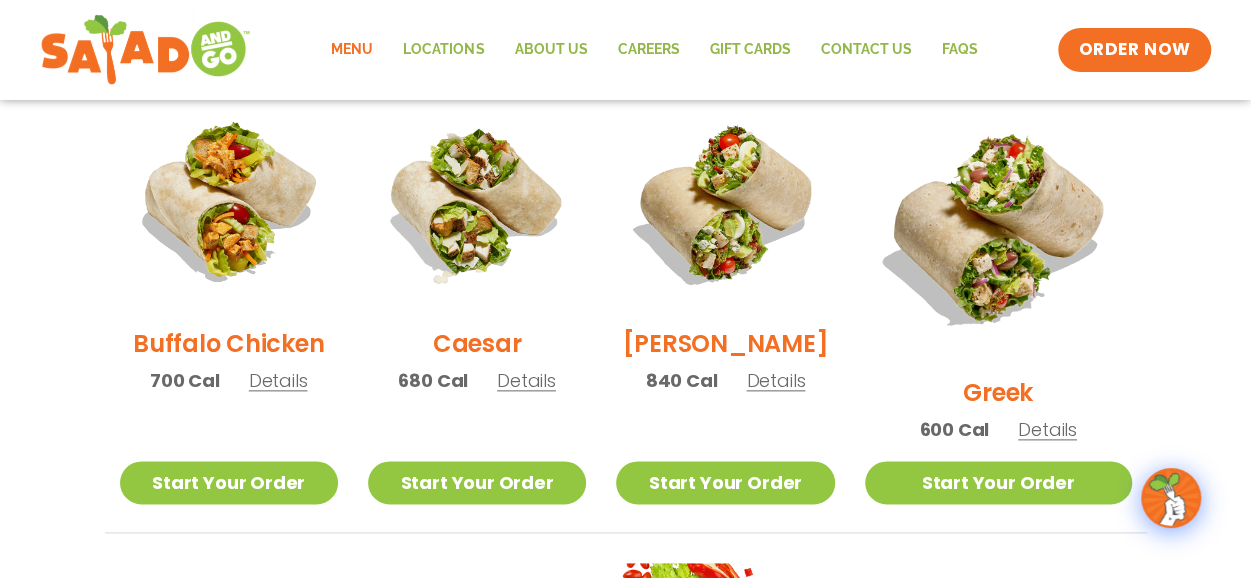 click on "Details" at bounding box center (775, 380) 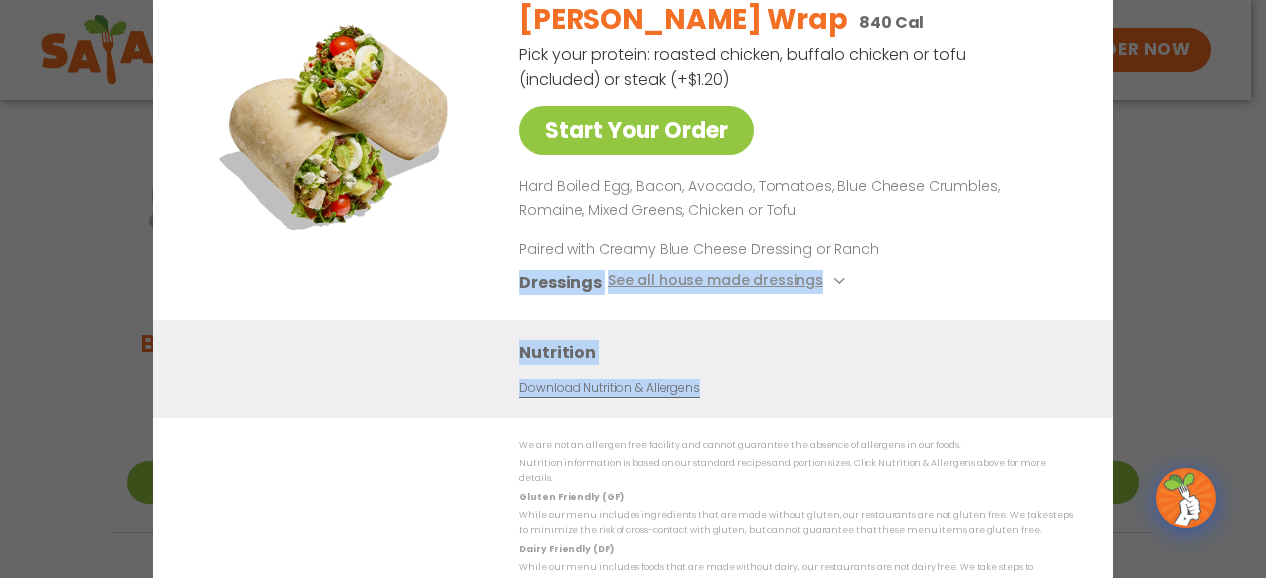 drag, startPoint x: 821, startPoint y: 393, endPoint x: 1160, endPoint y: 231, distance: 375.7193 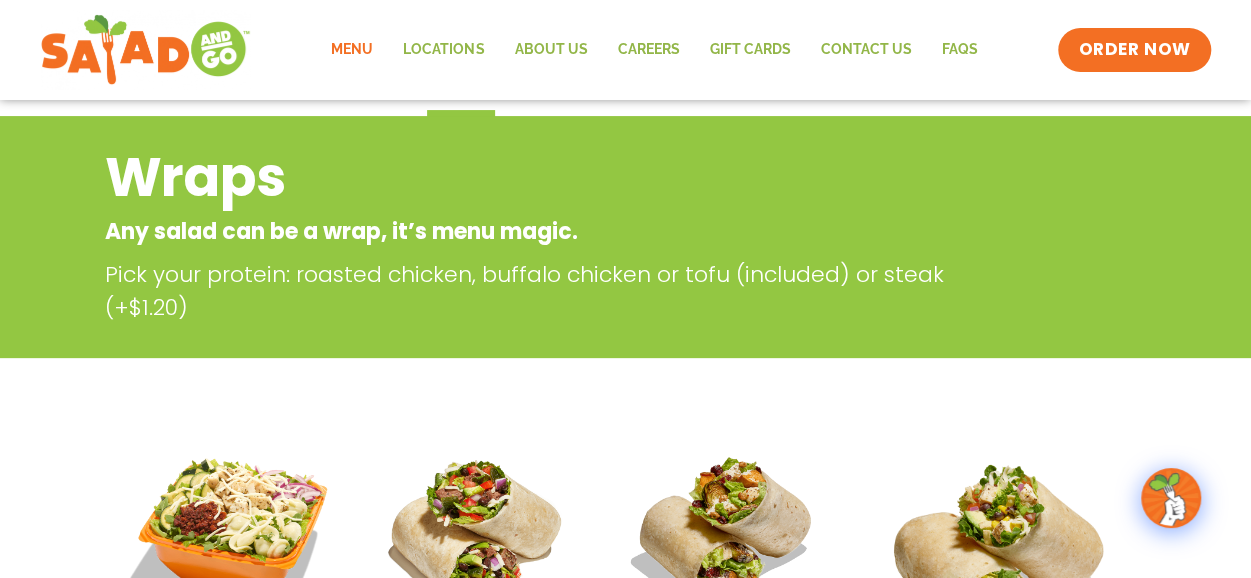 scroll, scrollTop: 89, scrollLeft: 0, axis: vertical 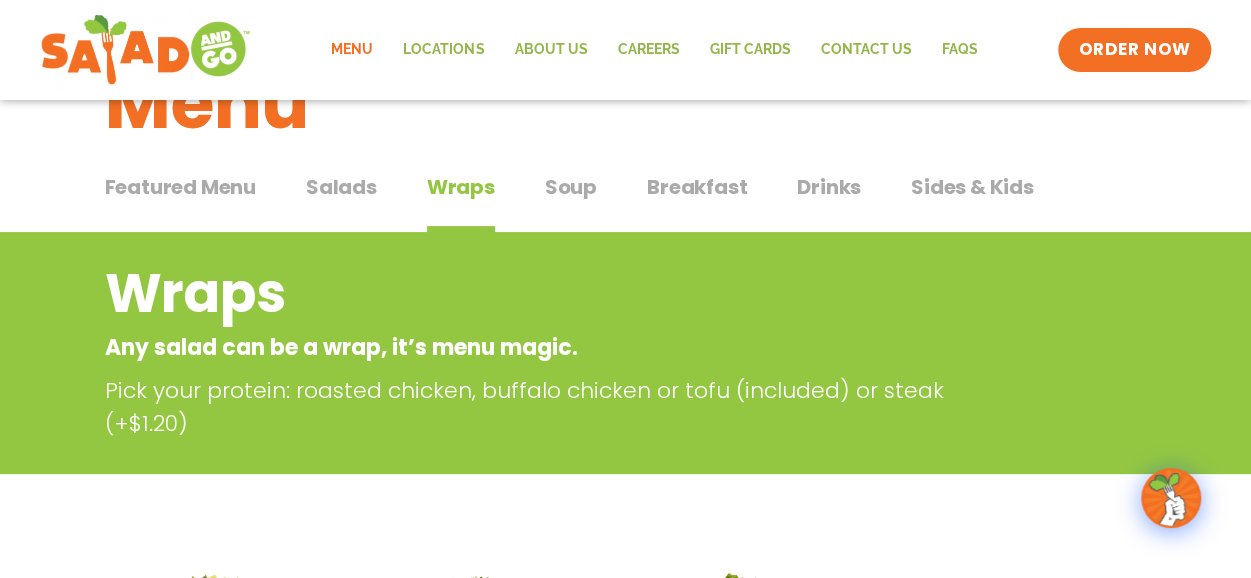 click on "Salads" at bounding box center (341, 187) 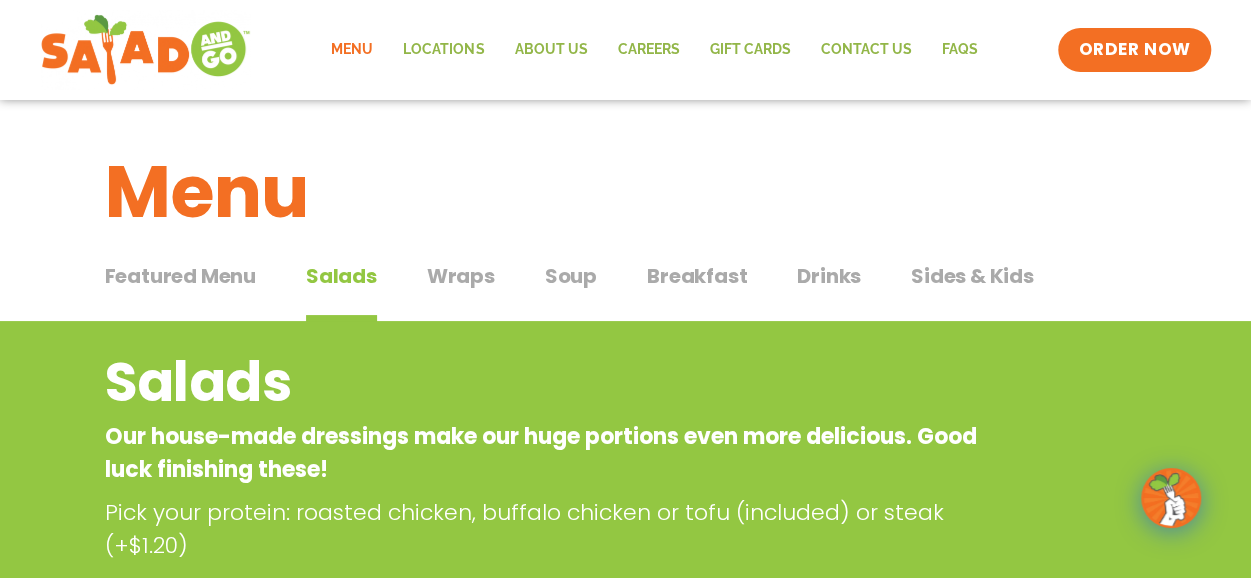 scroll, scrollTop: 11, scrollLeft: 0, axis: vertical 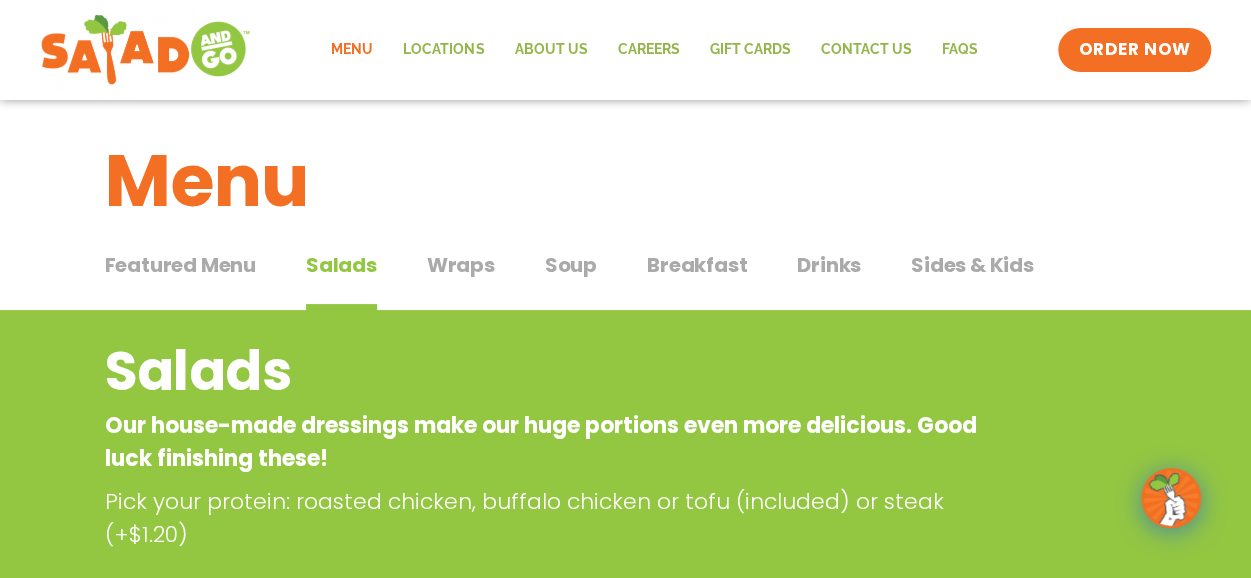 click on "Breakfast" at bounding box center [697, 265] 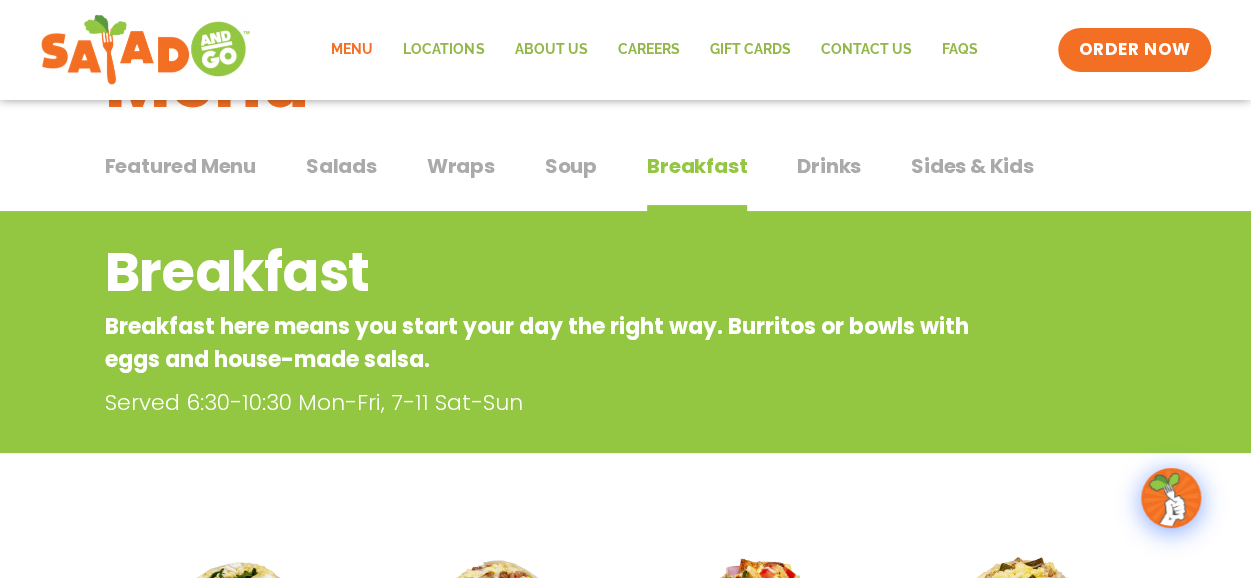 scroll, scrollTop: 71, scrollLeft: 0, axis: vertical 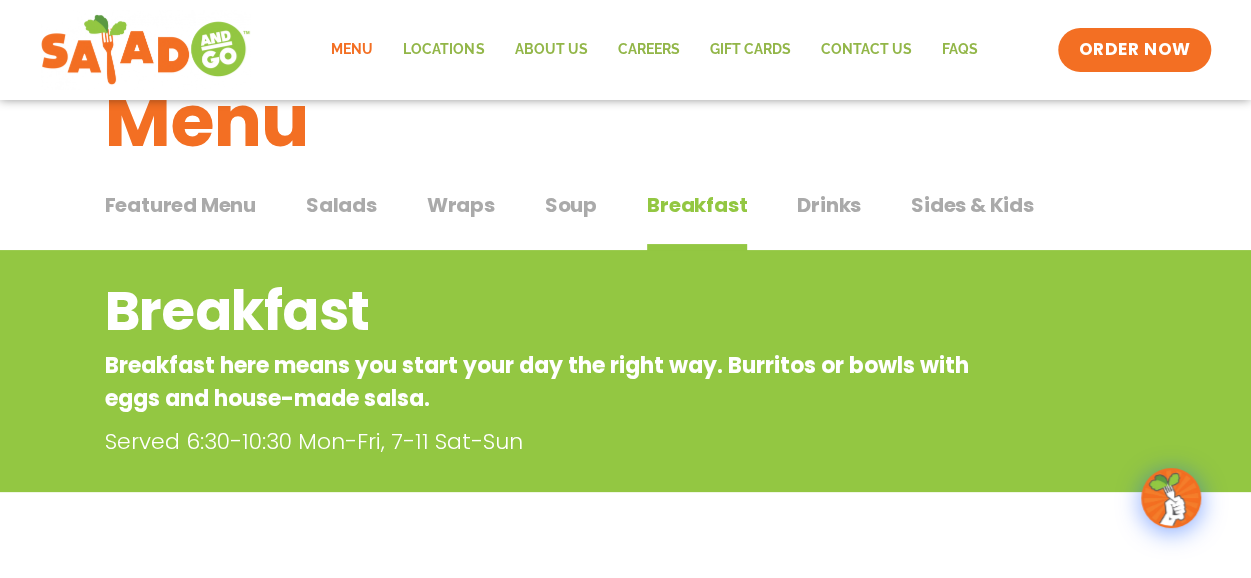 click on "Sides & Kids" at bounding box center (972, 205) 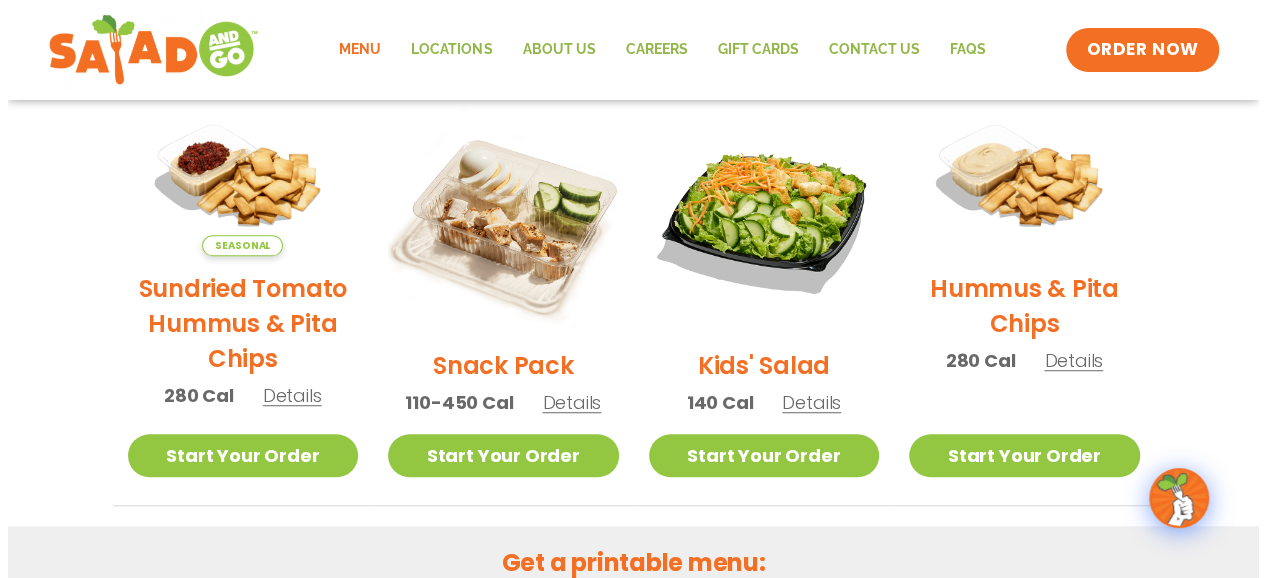 scroll, scrollTop: 495, scrollLeft: 0, axis: vertical 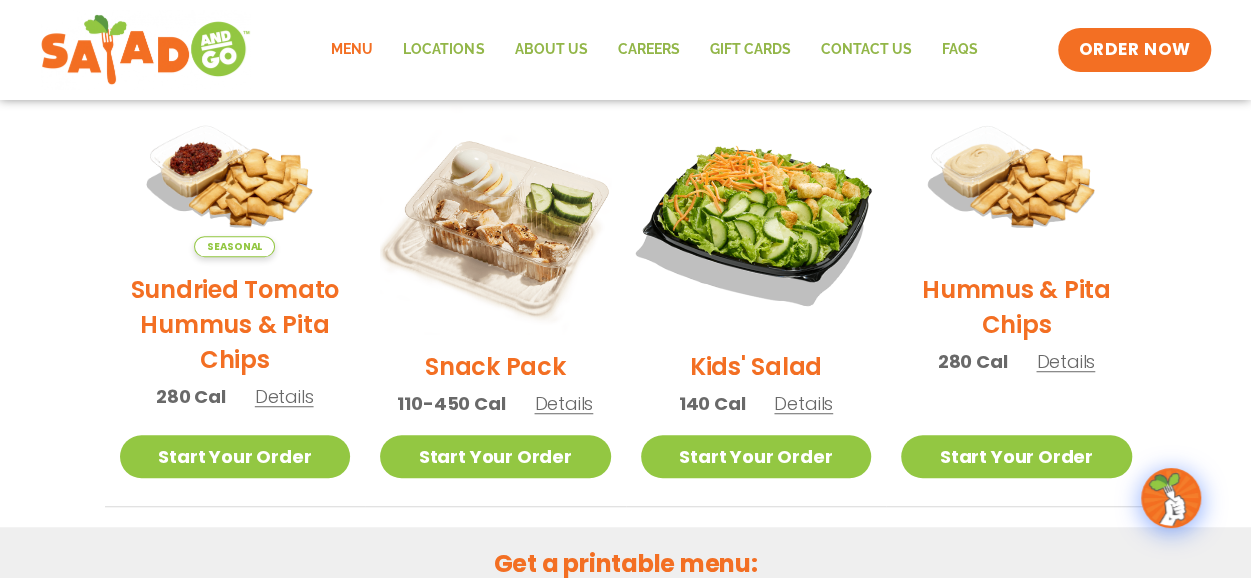 click at bounding box center (755, 218) 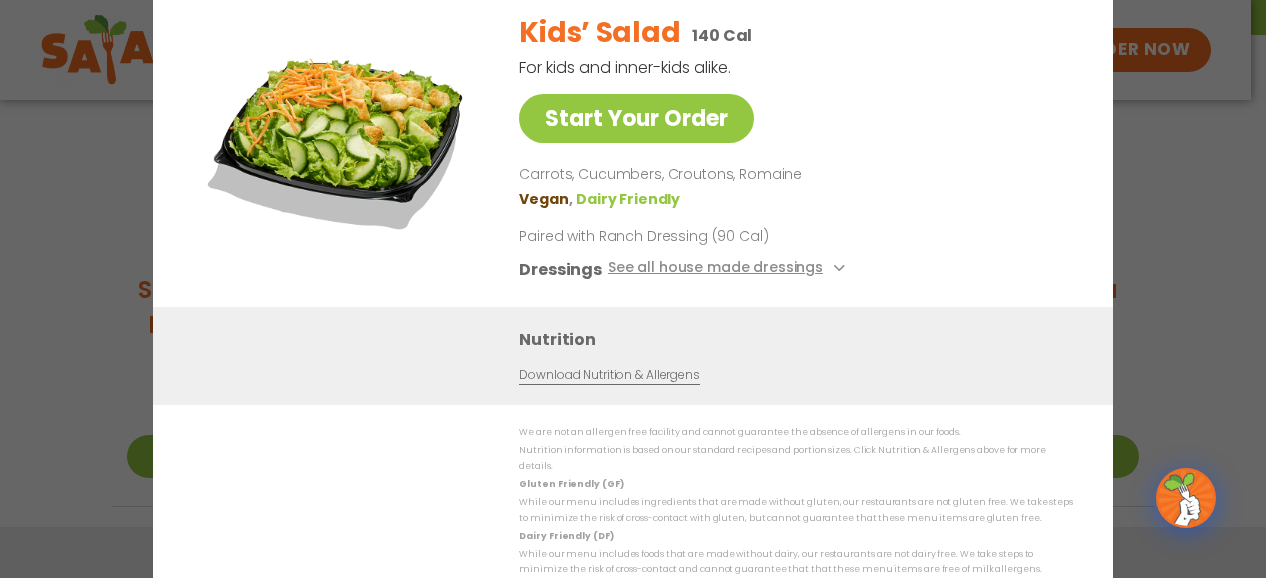 click on "Start Your Order Kids’ Salad  140 Cal  For kids and inner-kids alike.   Start Your Order Carrots, Cucumbers, Croutons, Romaine Vegan Dairy Friendly Paired with Ranch Dressing (90 Cal) Dressings   See all house made dressings    Ranch GF   Balsamic Vinaigrette GF DF V   BBQ Ranch [PERSON_NAME] GF   Creamy Blue Cheese GF   Creamy Greek GF   Jalapeño Ranch GF   Thai Peanut GF DF Nutrition   Download Nutrition & Allergens We are not an allergen free facility and cannot guarantee the absence of allergens in our foods. Nutrition information is based on our standard recipes and portion sizes. Click Nutrition & Allergens above for more details. Gluten Friendly (GF) While our menu includes ingredients that are made without gluten, our restaurants are not gluten free. We take steps to minimize the risk of cross-contact with gluten, but cannot guarantee that these menu items are gluten free. Dairy Friendly (DF)" at bounding box center [633, 289] 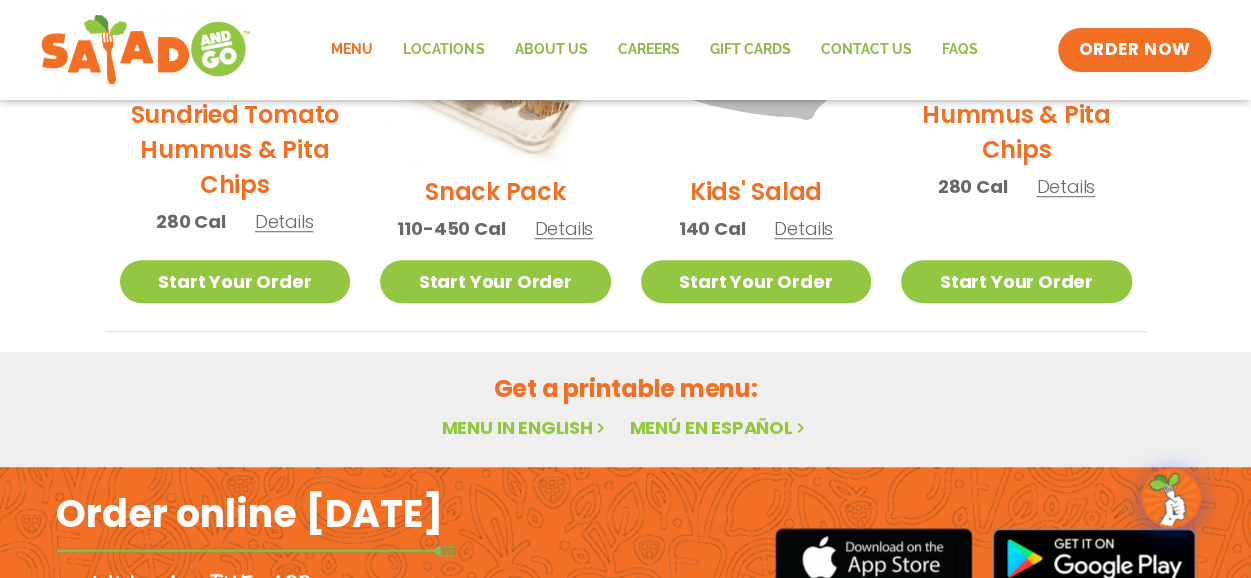 scroll, scrollTop: 670, scrollLeft: 0, axis: vertical 